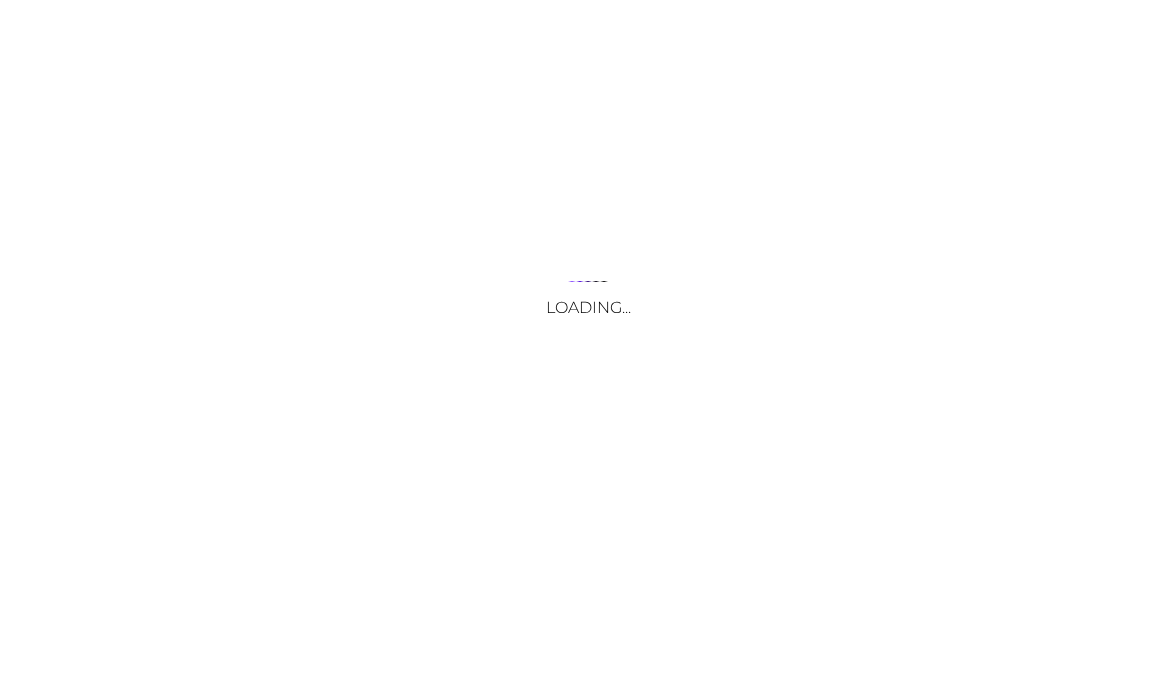 scroll, scrollTop: 0, scrollLeft: 0, axis: both 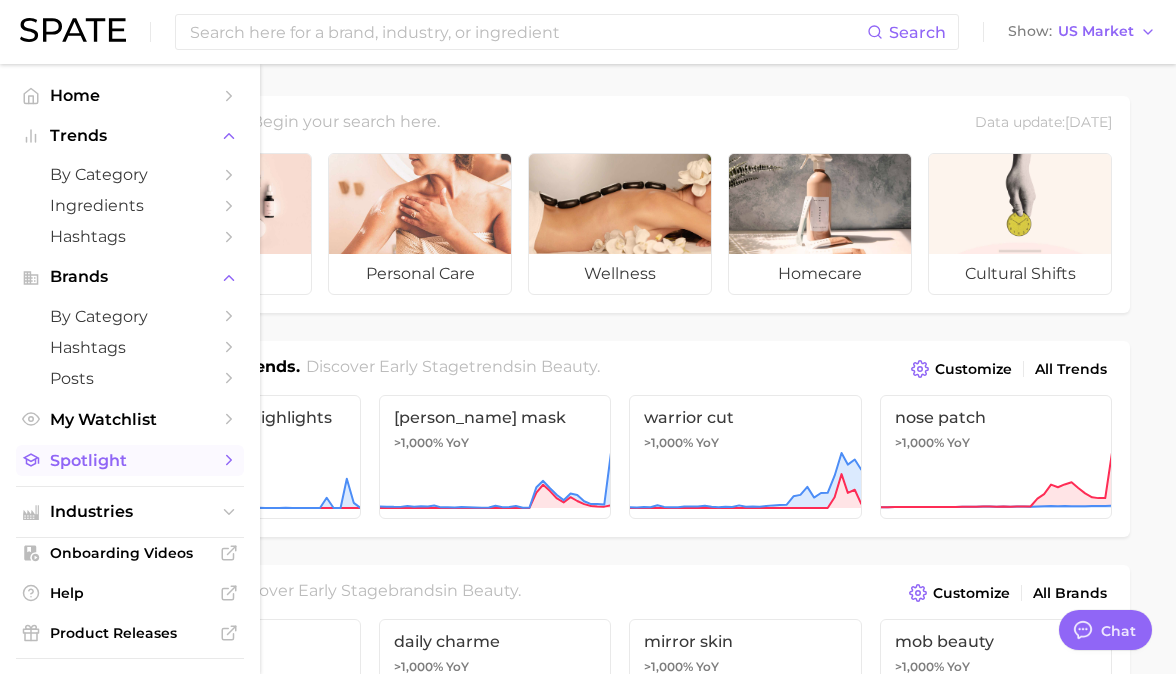 click on "Spotlight" at bounding box center [130, 460] 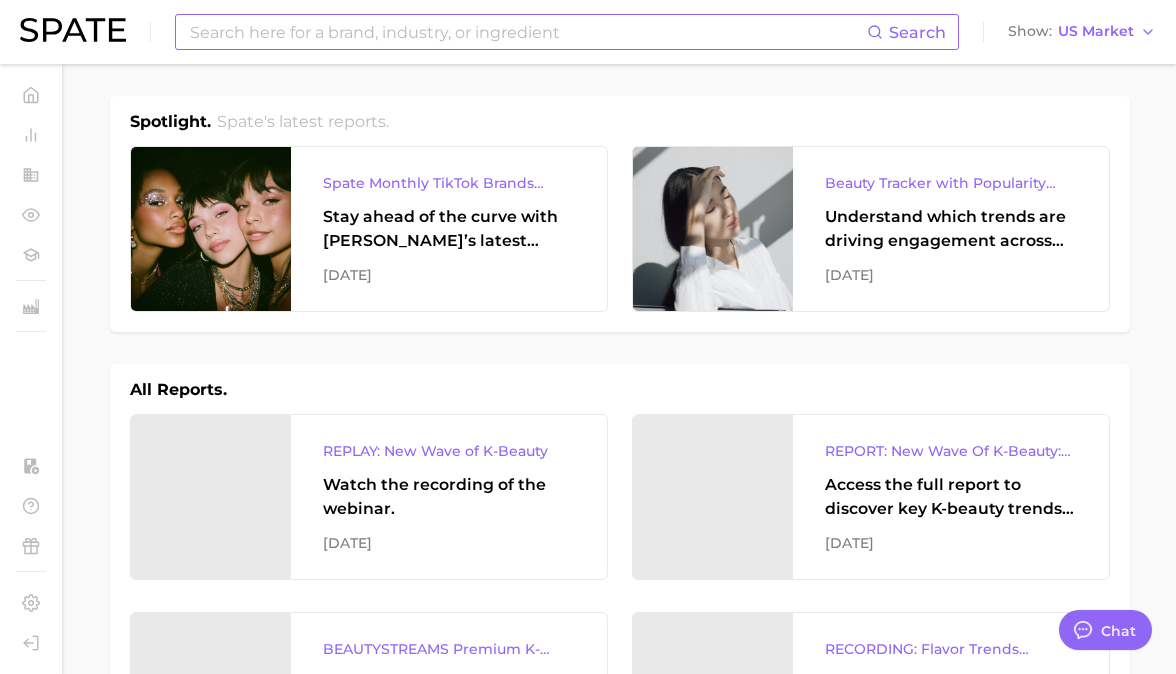 click at bounding box center [527, 32] 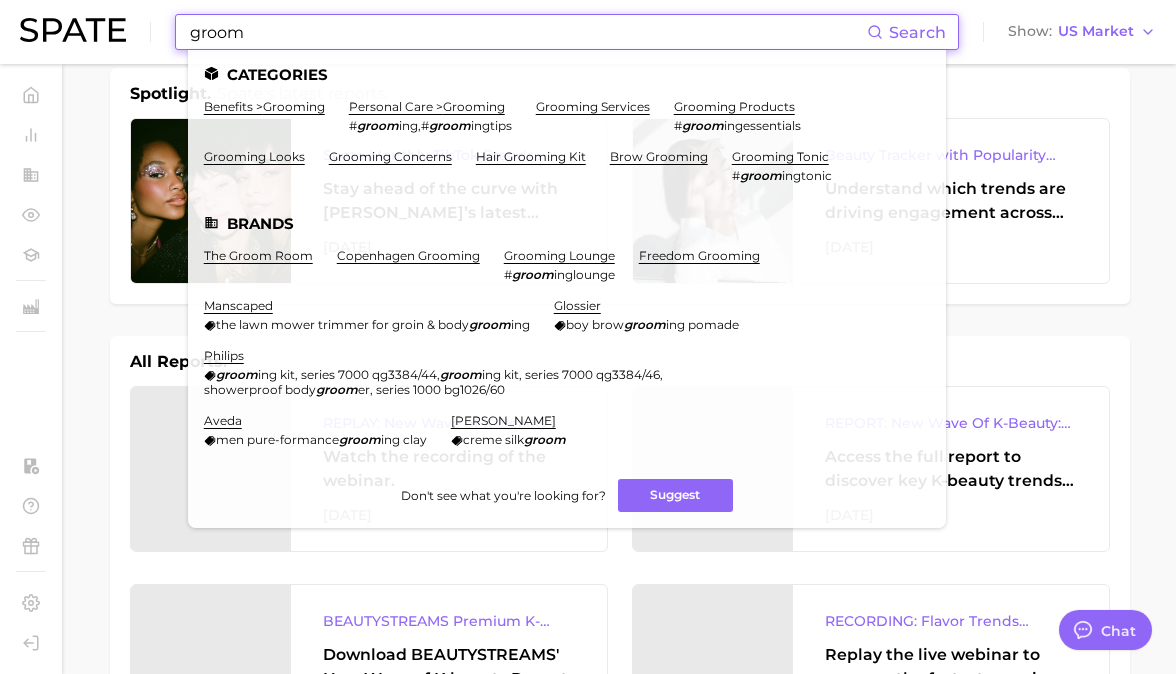 scroll, scrollTop: 0, scrollLeft: 0, axis: both 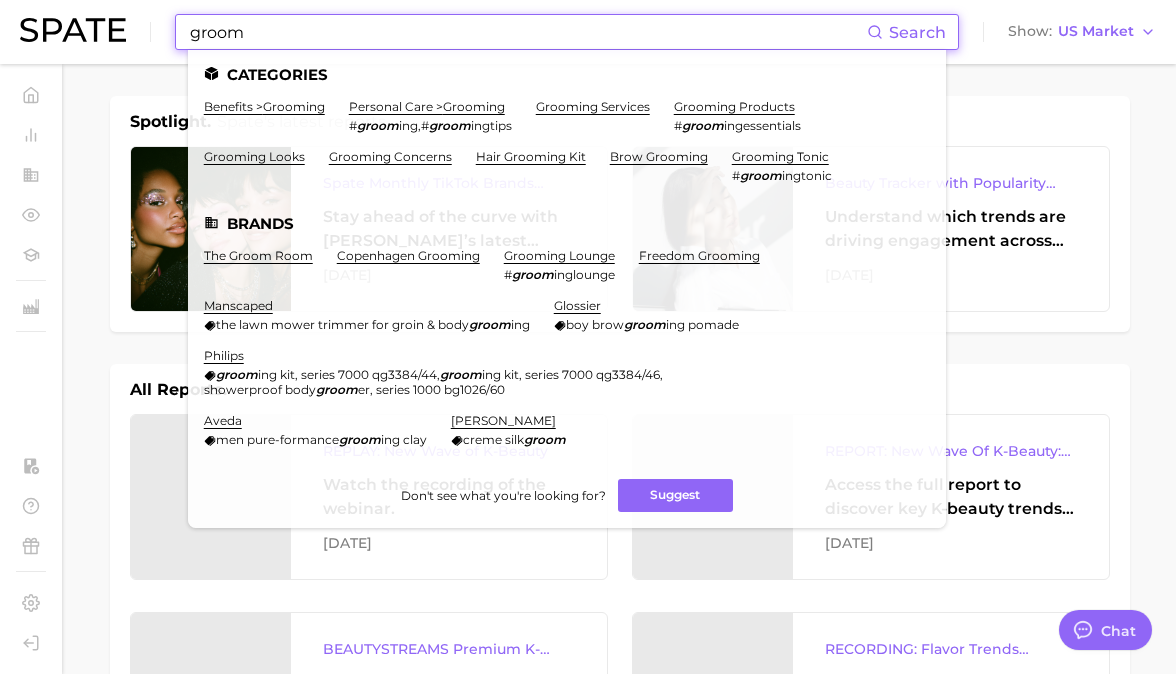 type on "groom" 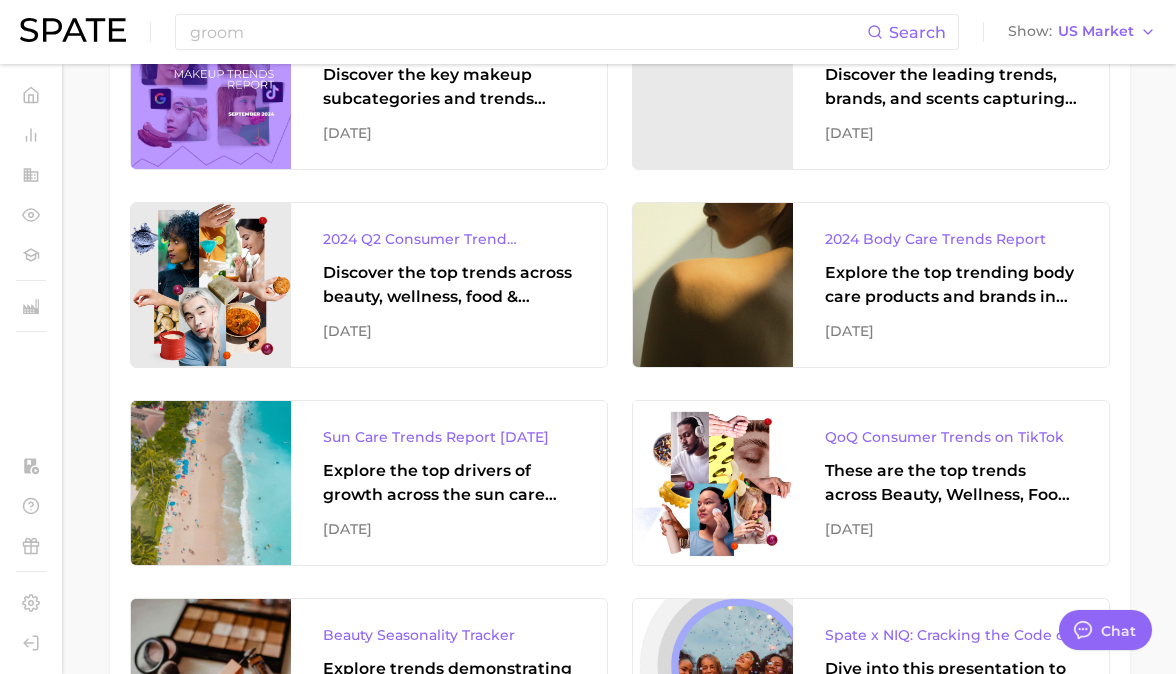 scroll, scrollTop: 2745, scrollLeft: 0, axis: vertical 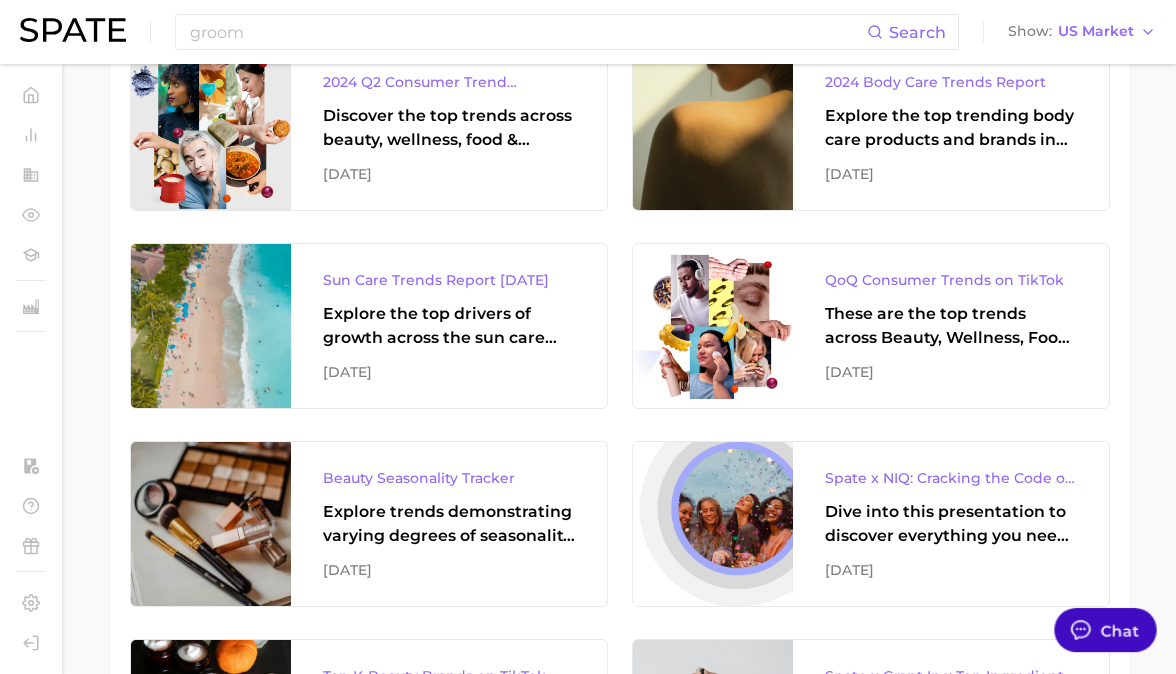 click on "Chat" at bounding box center [1120, 629] 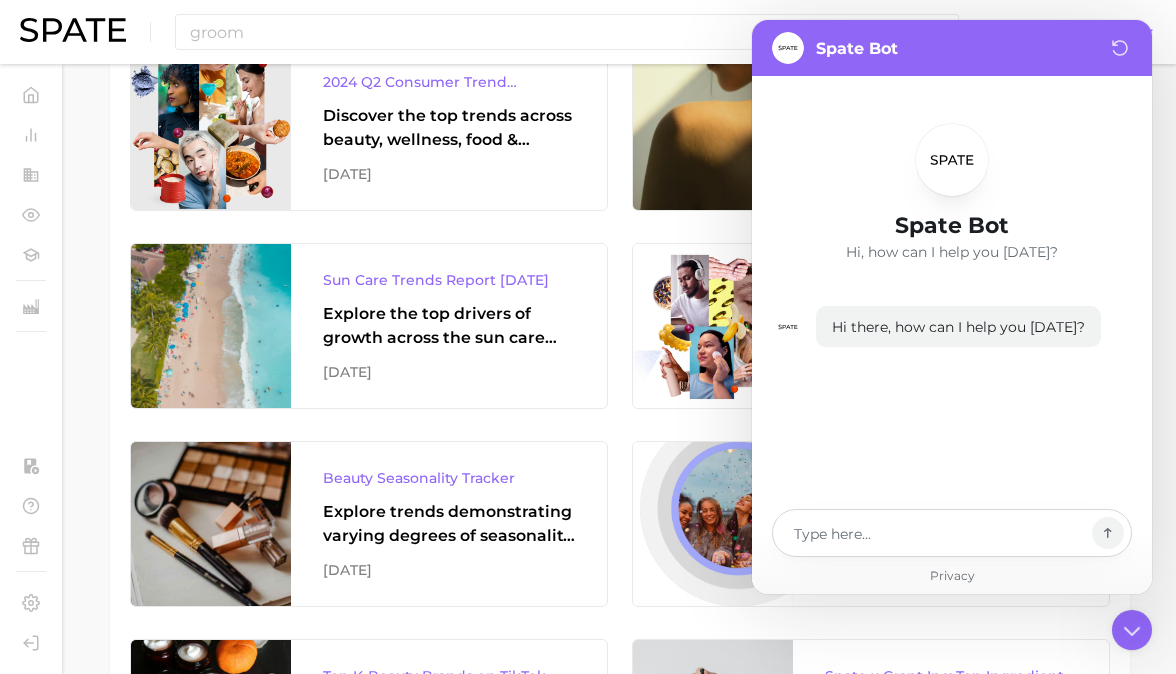 type on "x" 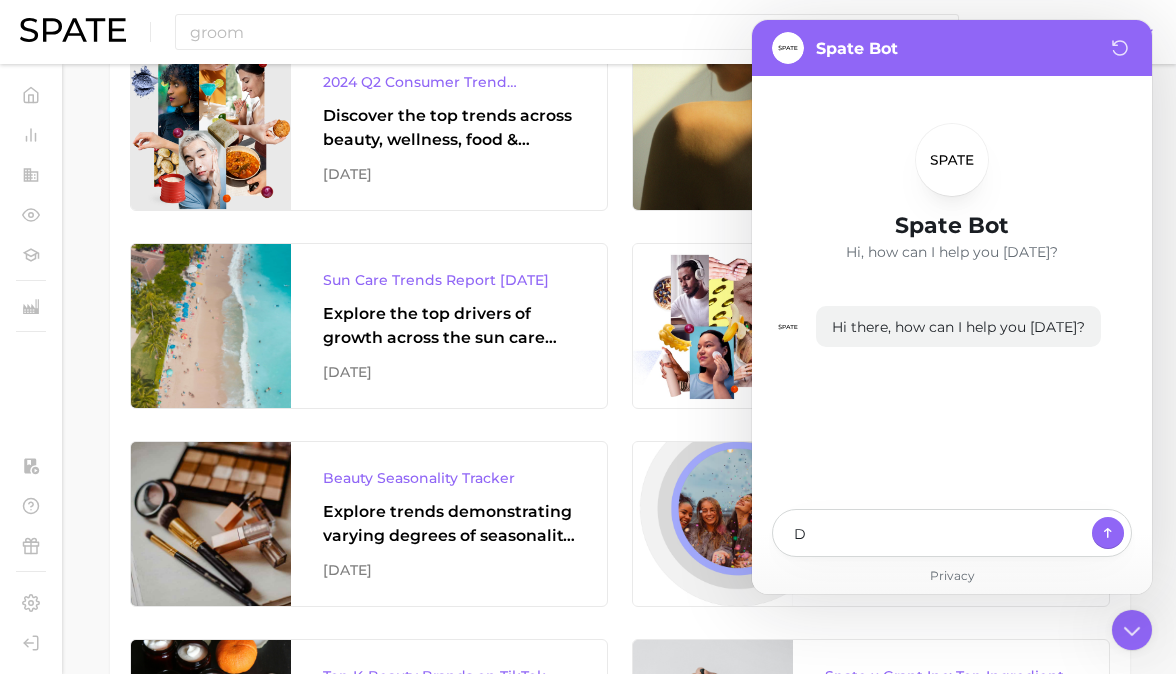 type on "Do" 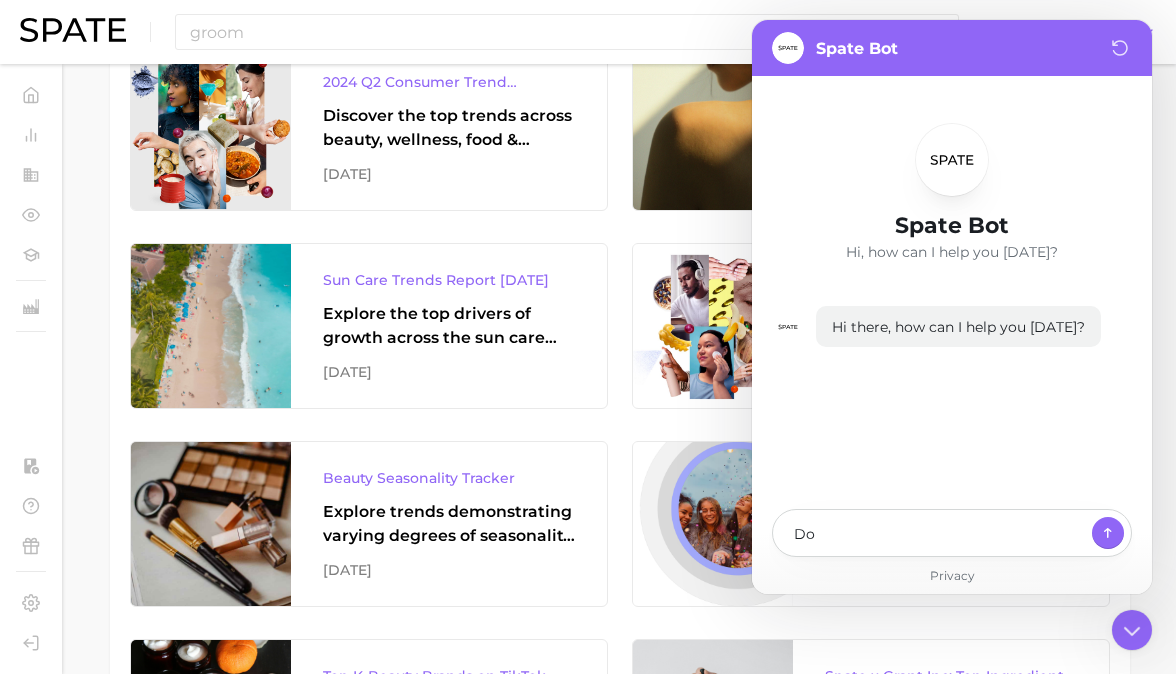 type on "x" 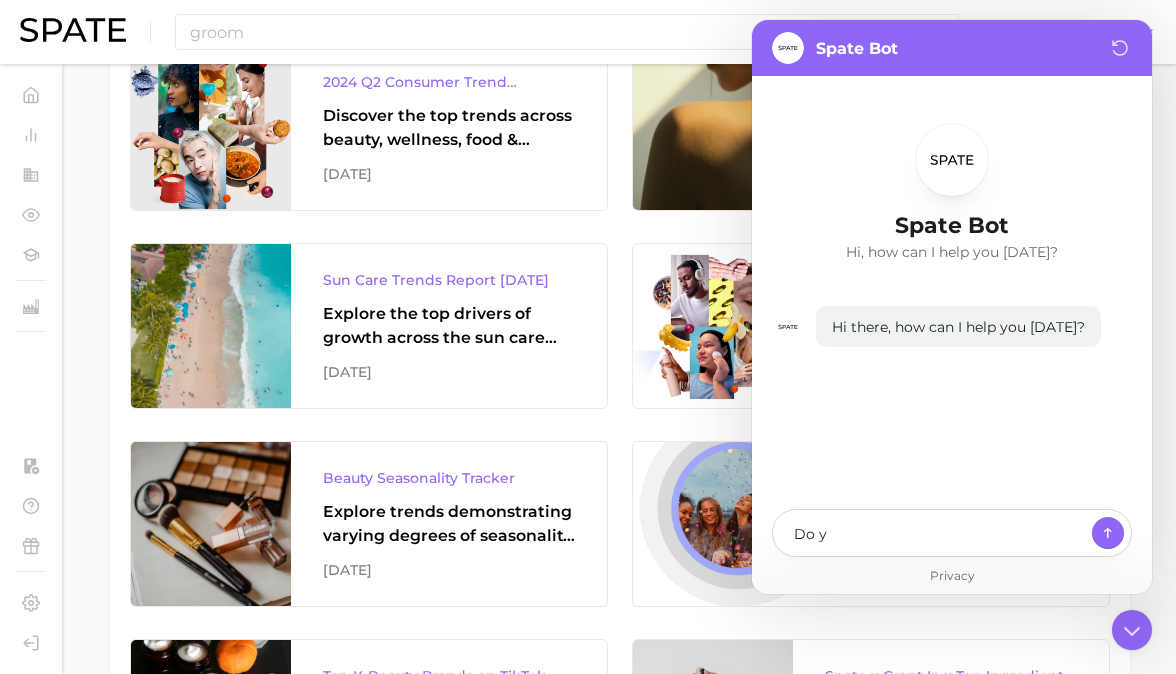 type on "x" 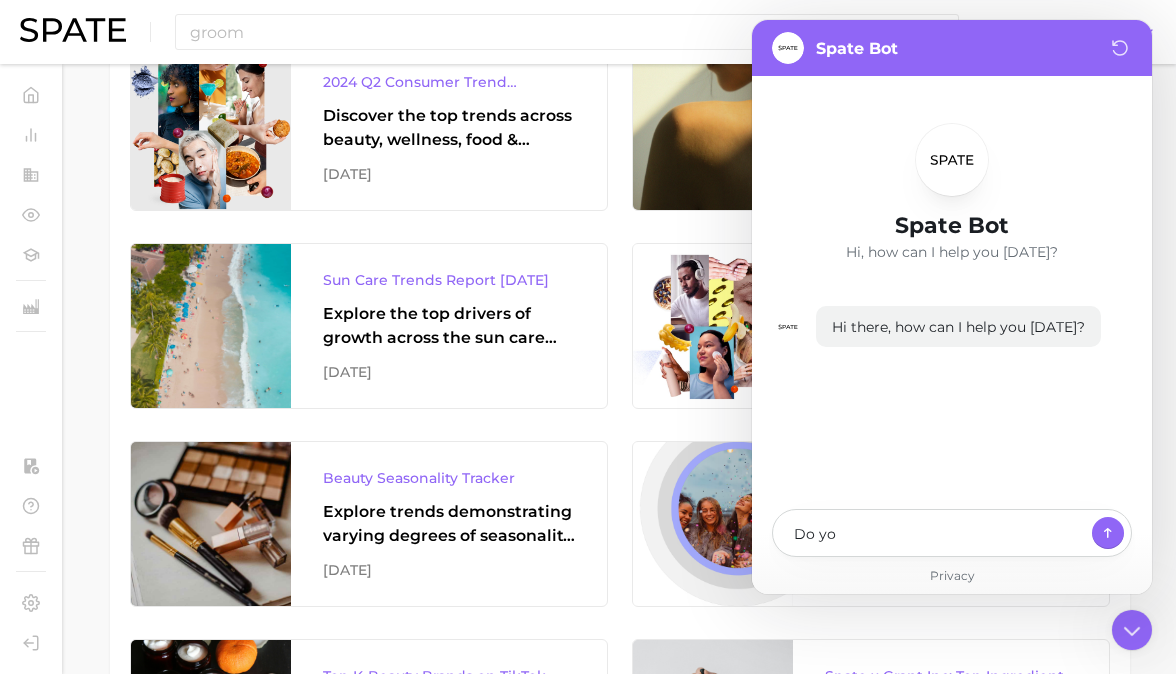 type on "x" 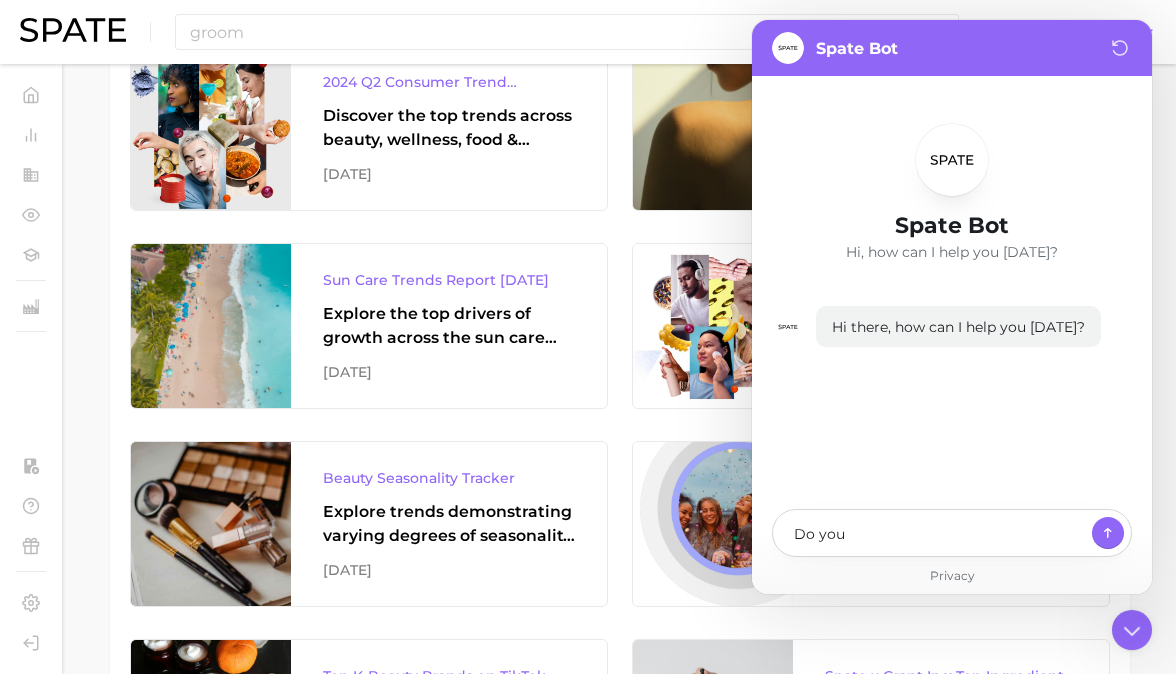 type on "Do you" 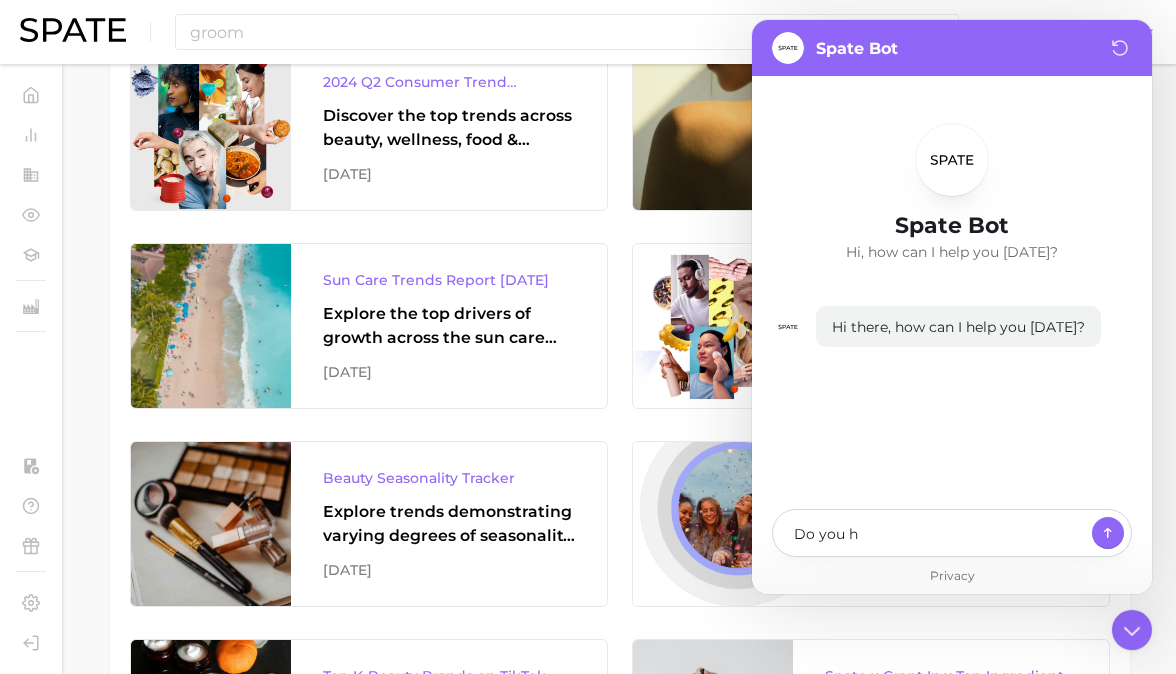 type on "x" 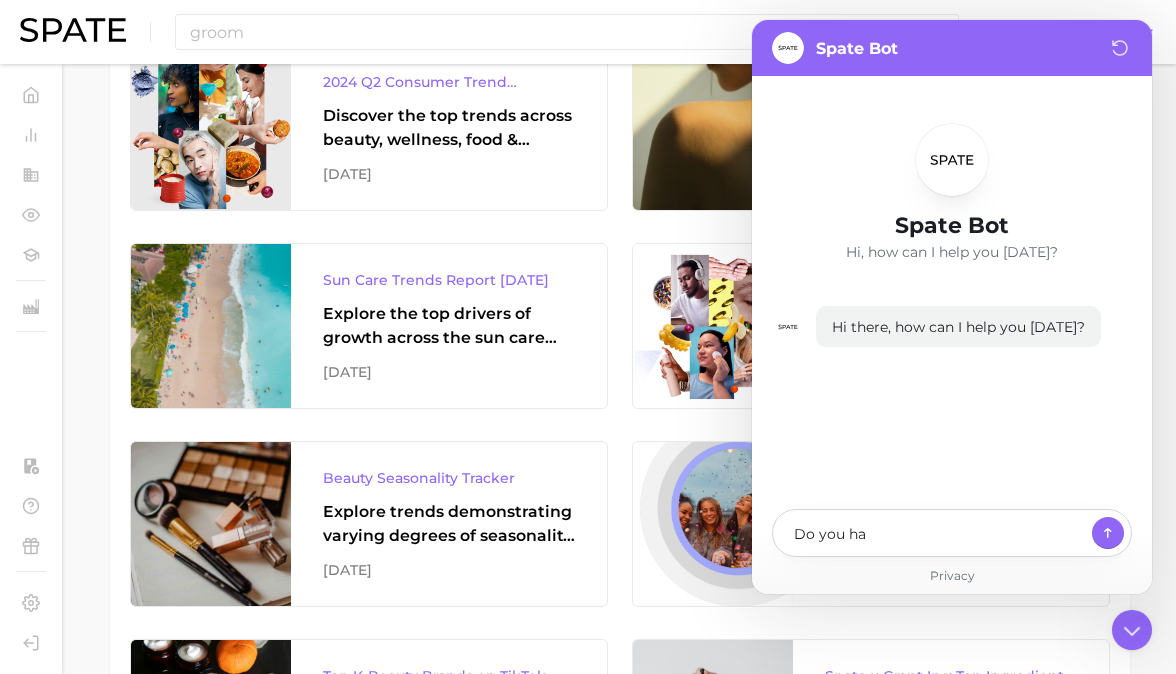 type on "x" 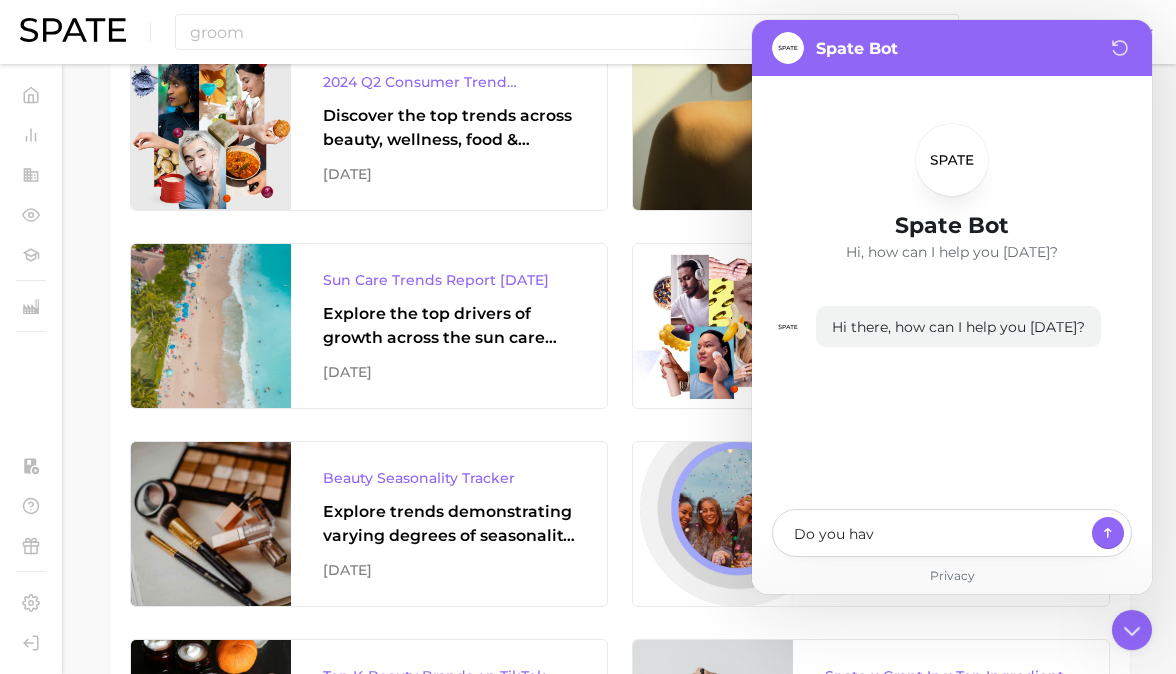type on "x" 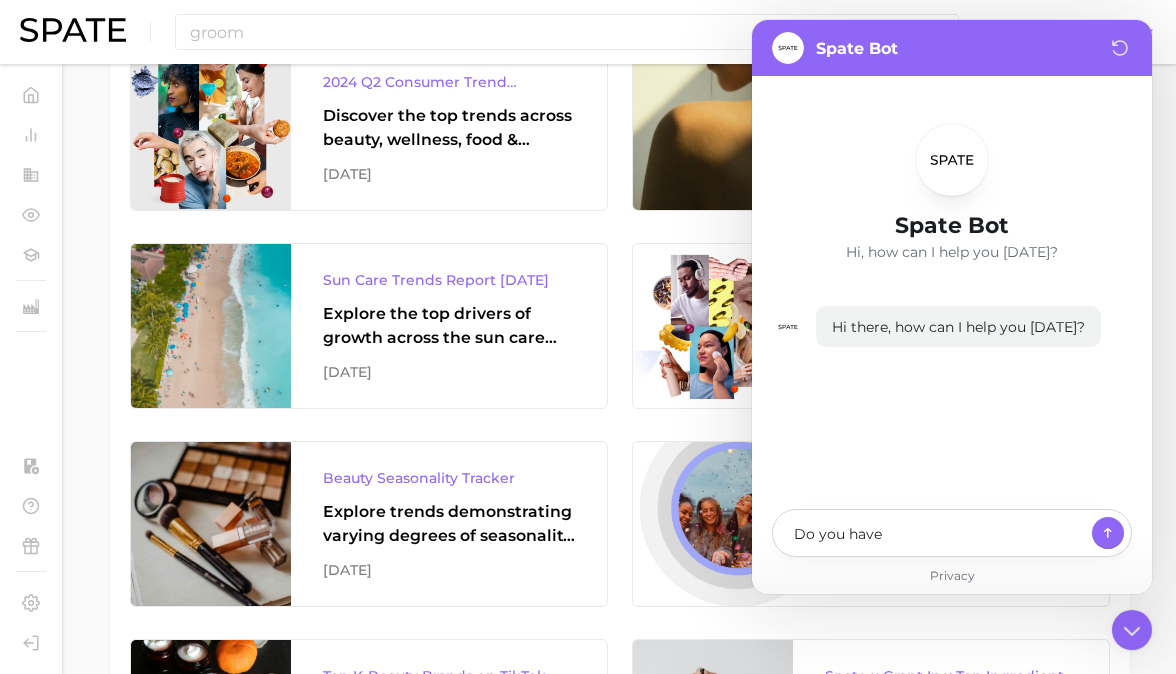 type on "Do you have" 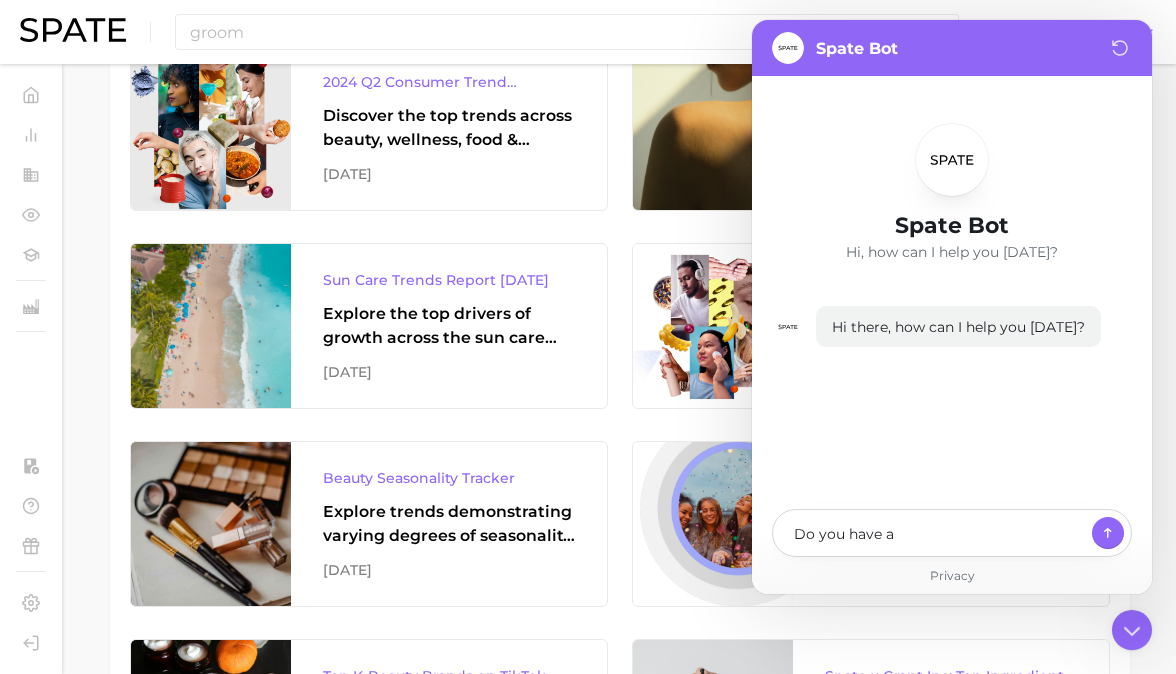 type on "x" 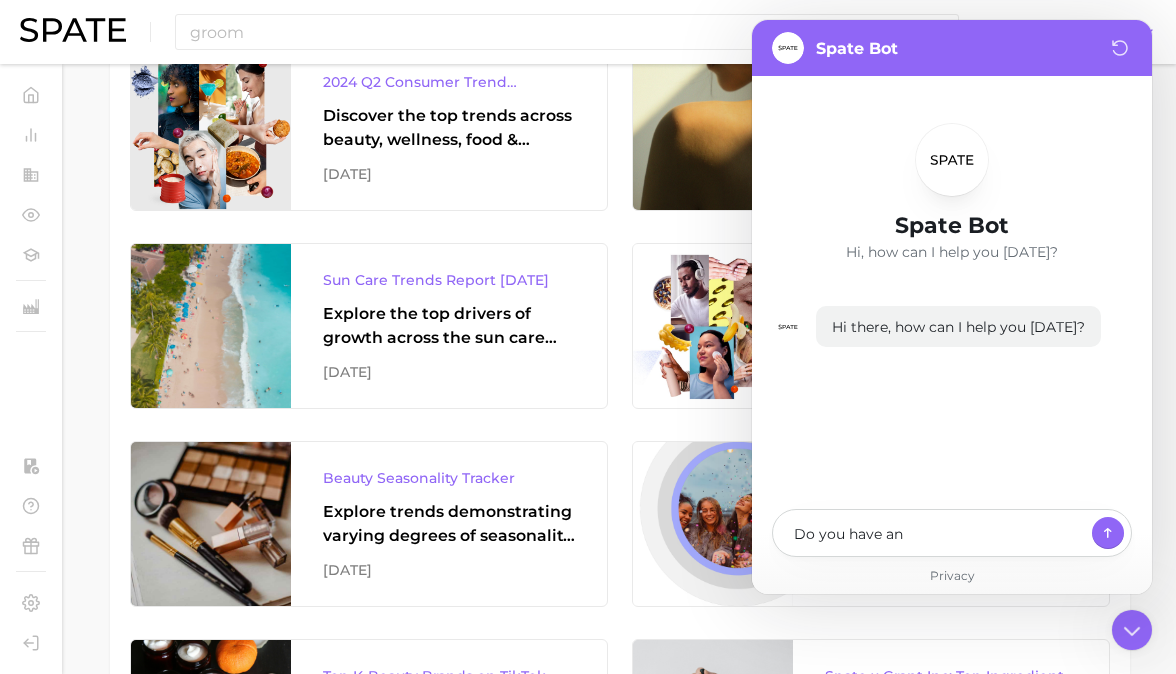 type on "x" 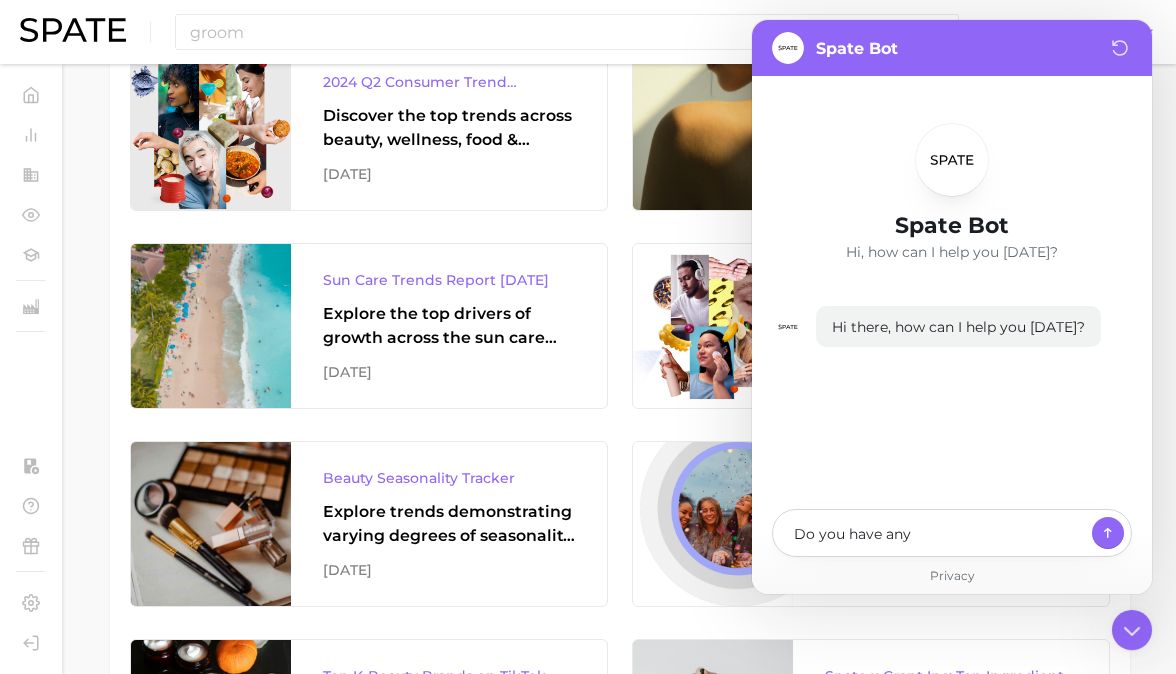type on "Do you have any" 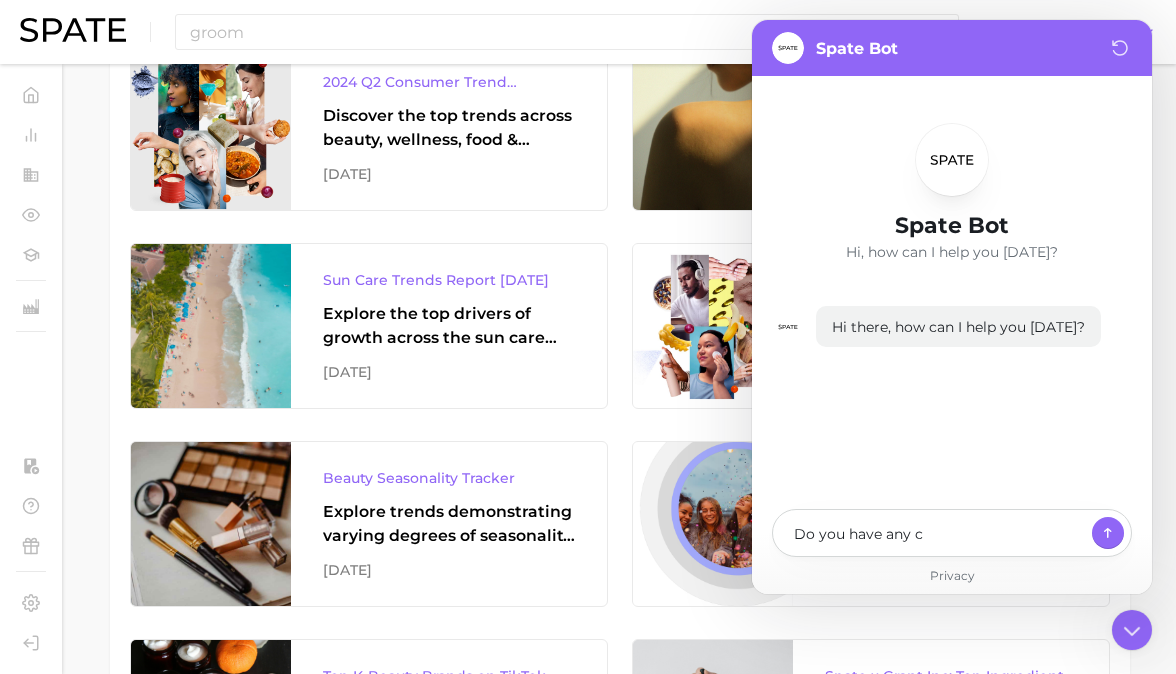 type on "x" 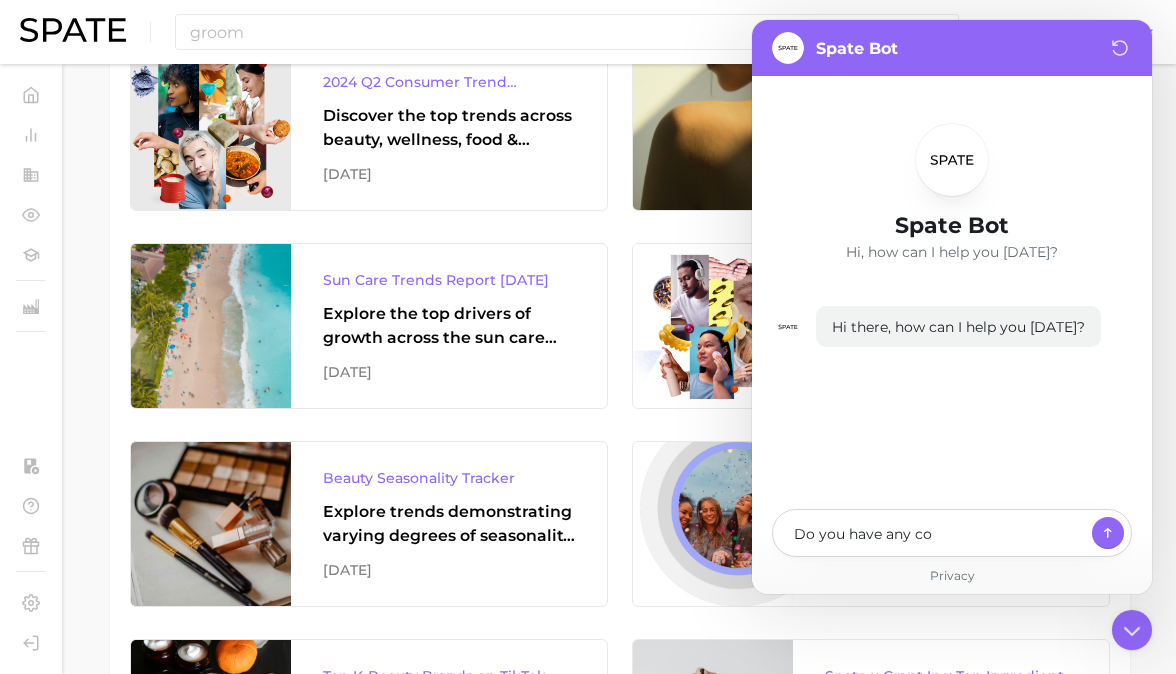 type on "x" 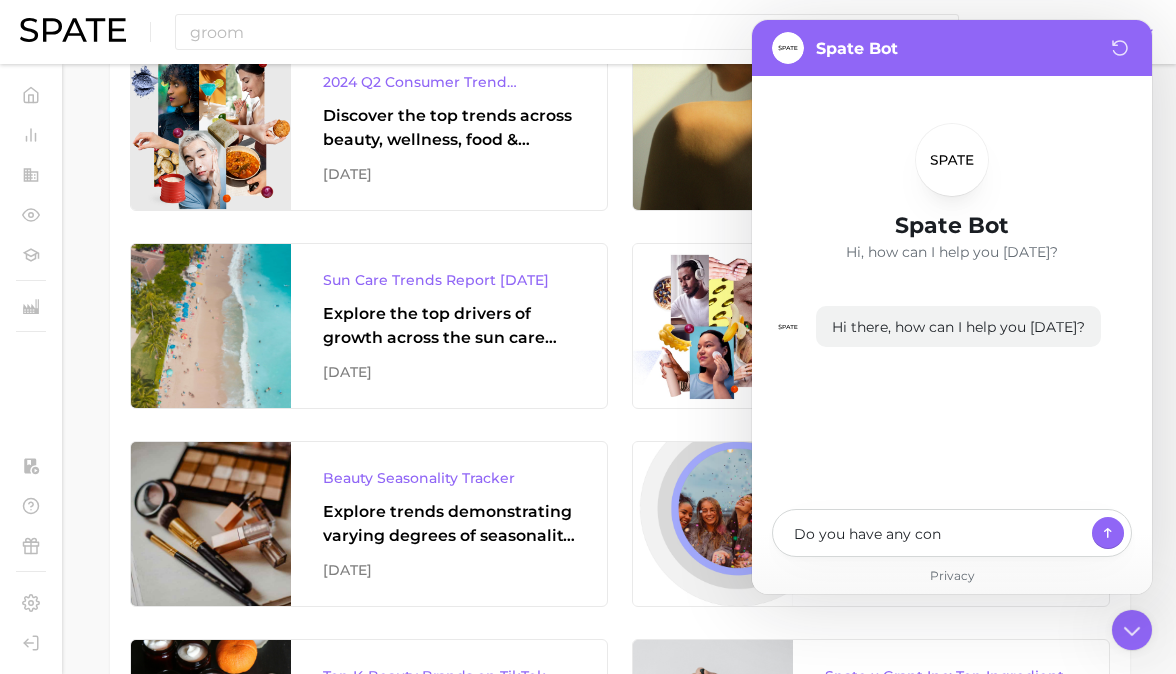 type on "x" 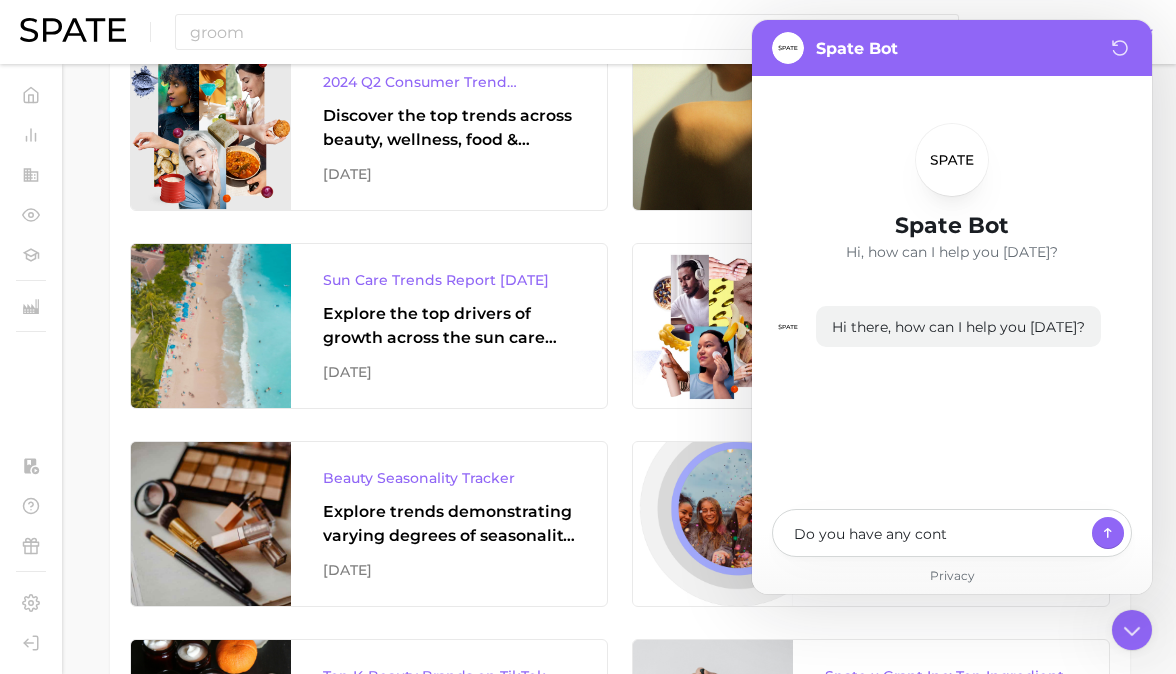 type on "x" 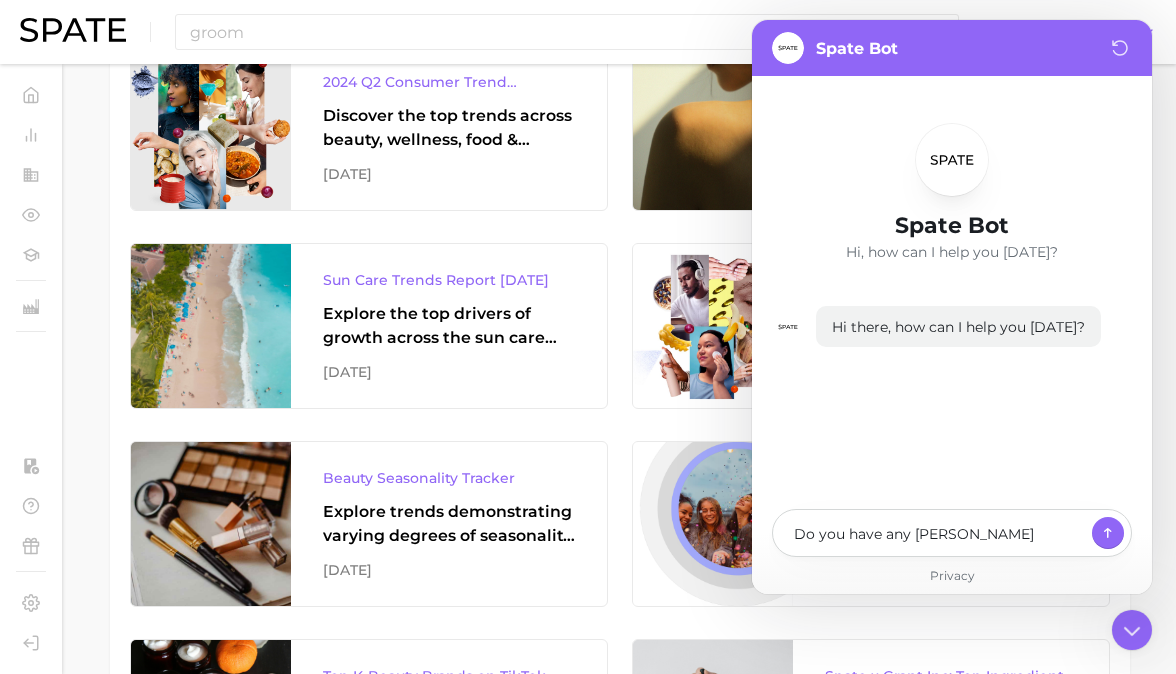 type on "x" 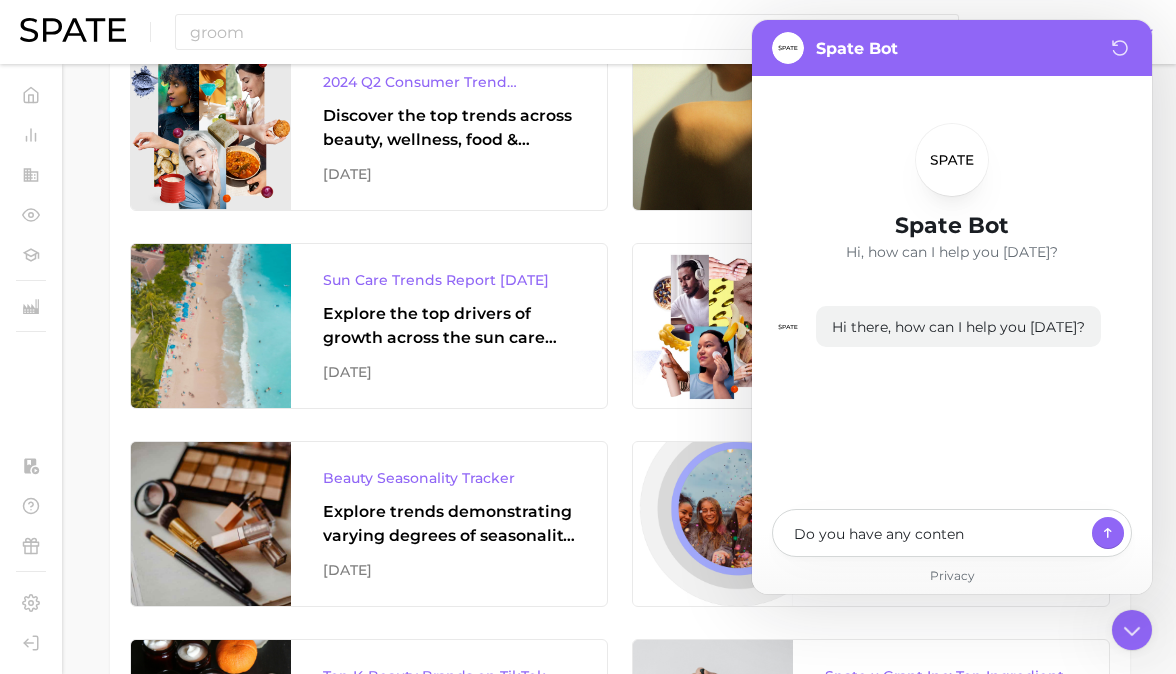 type on "x" 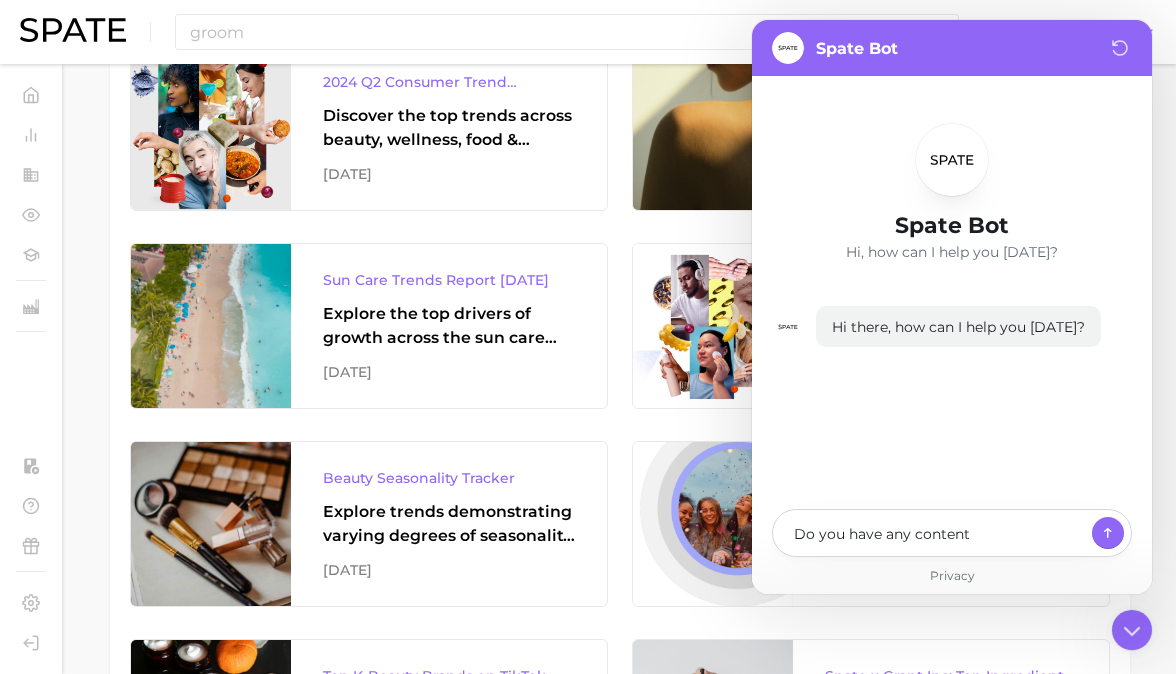 type on "x" 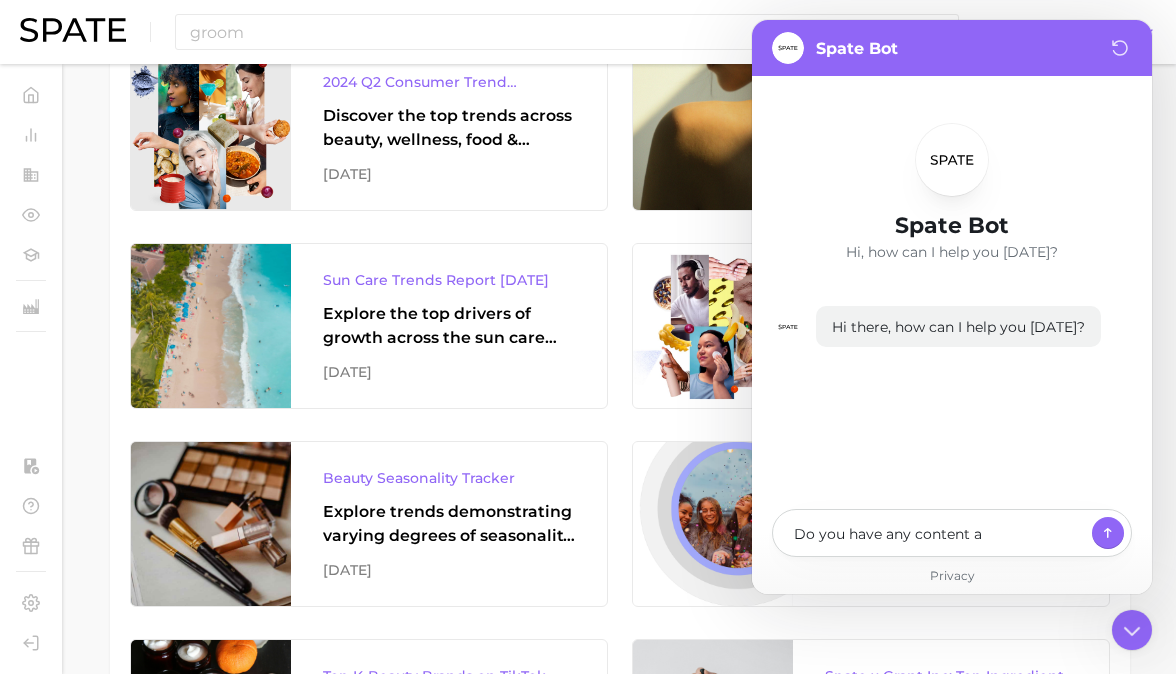 type on "x" 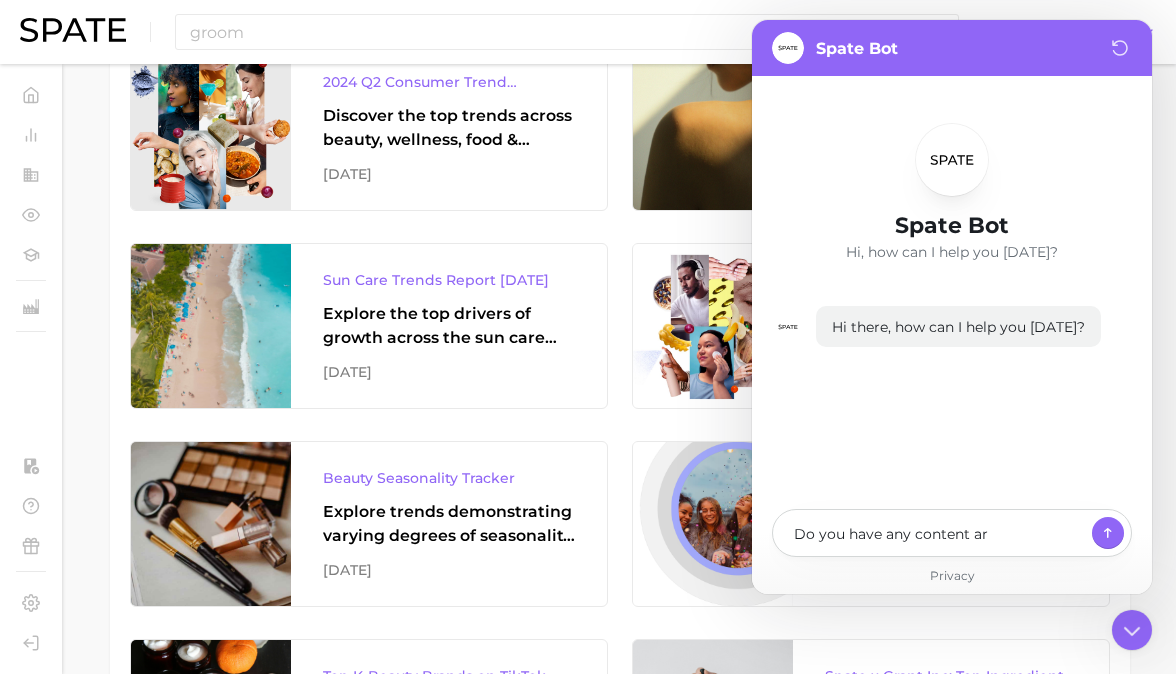 type on "x" 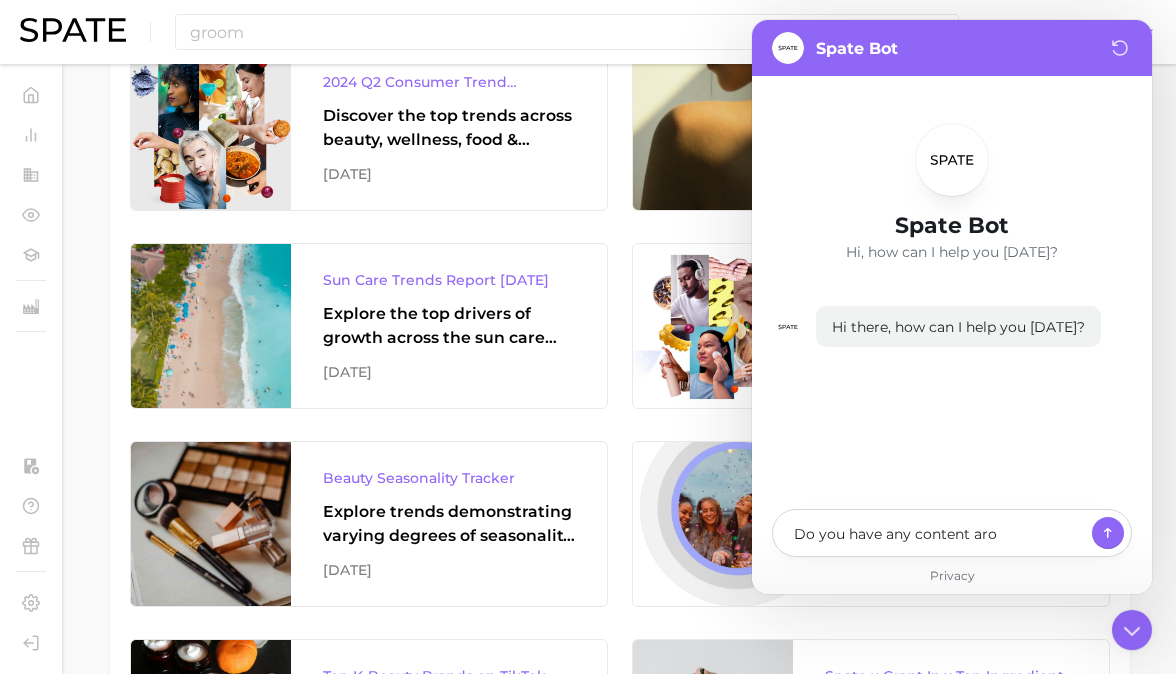 type on "x" 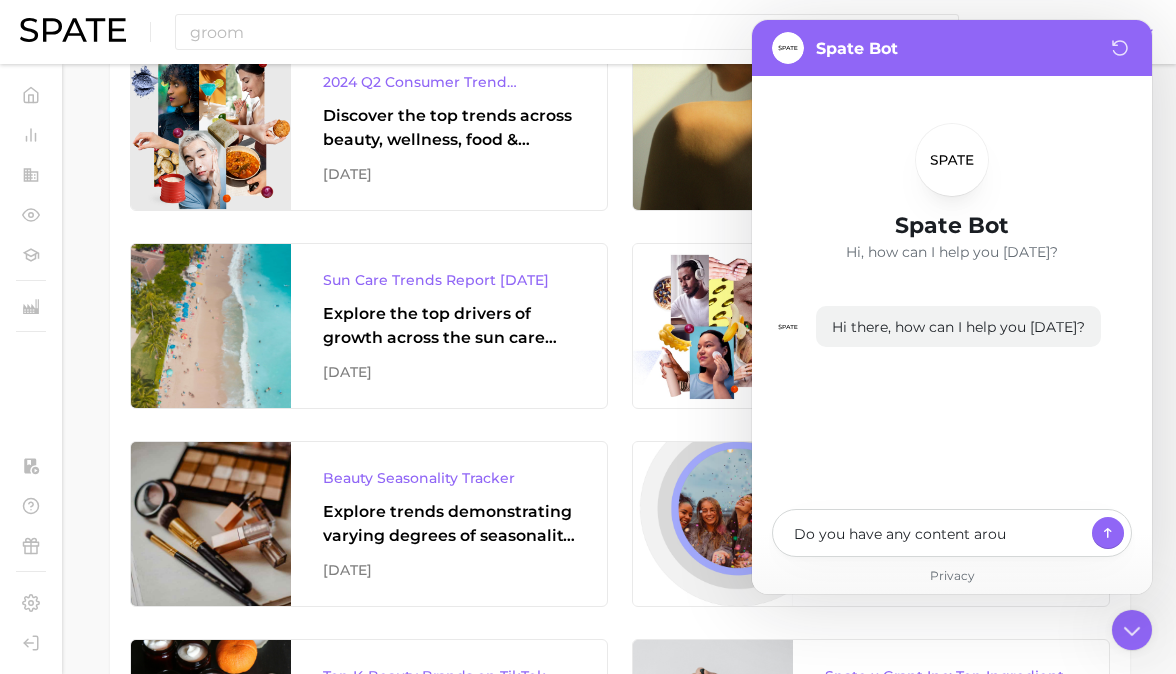 type on "x" 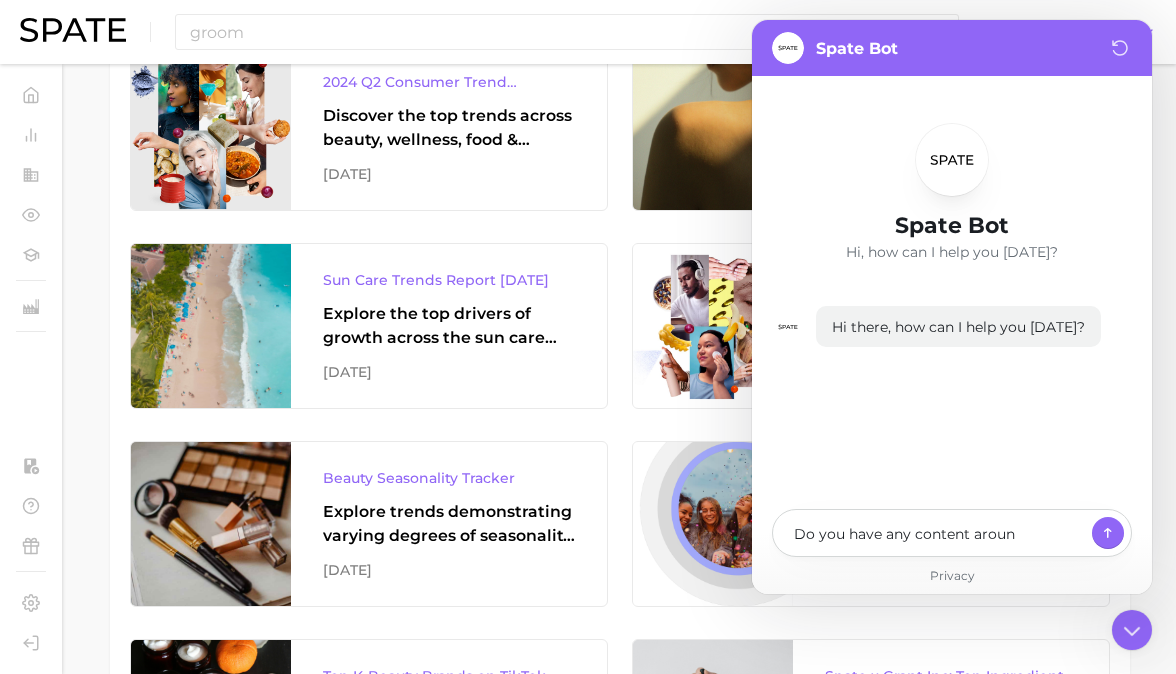 type on "x" 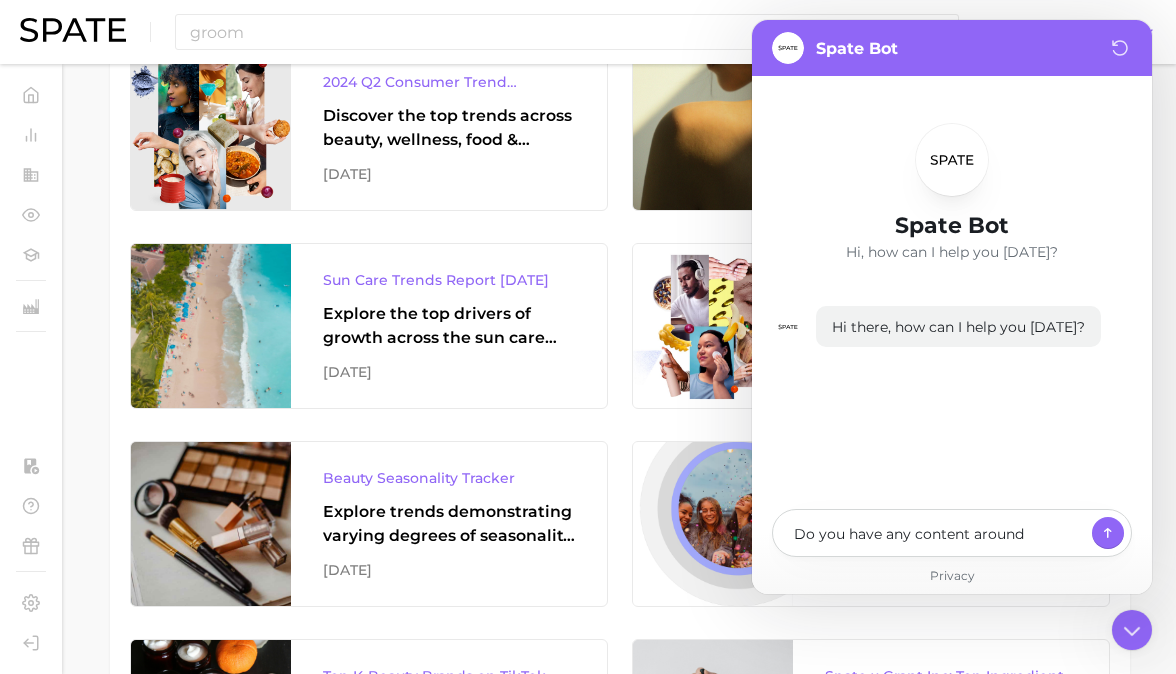 type on "x" 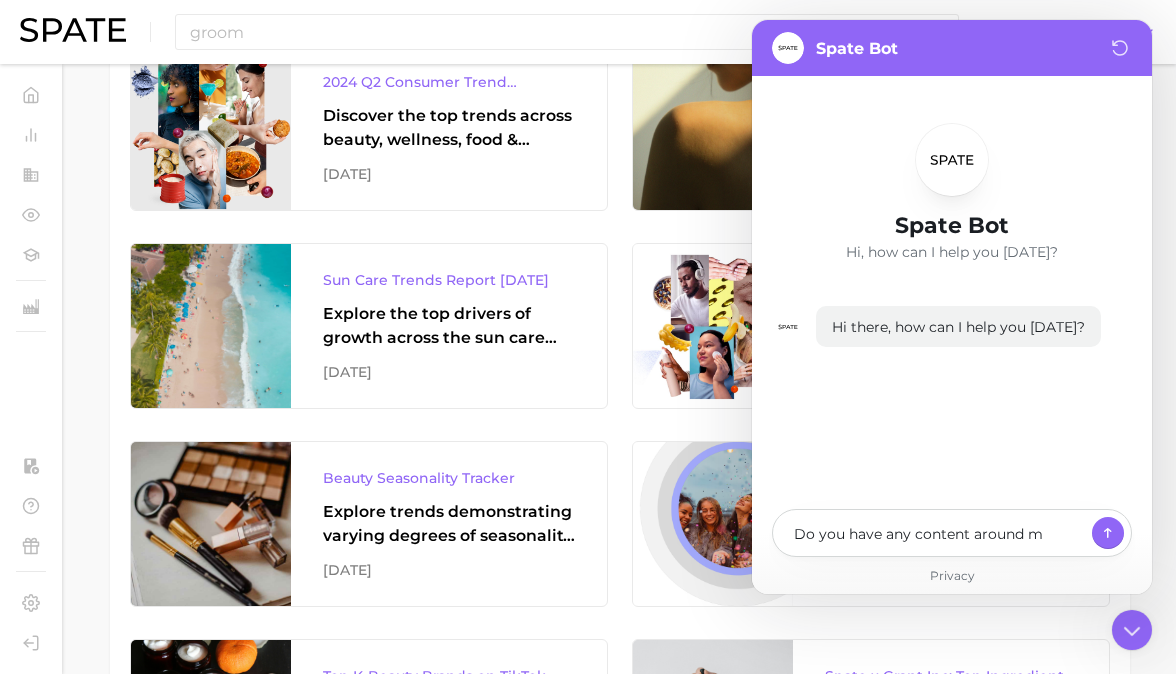 type on "x" 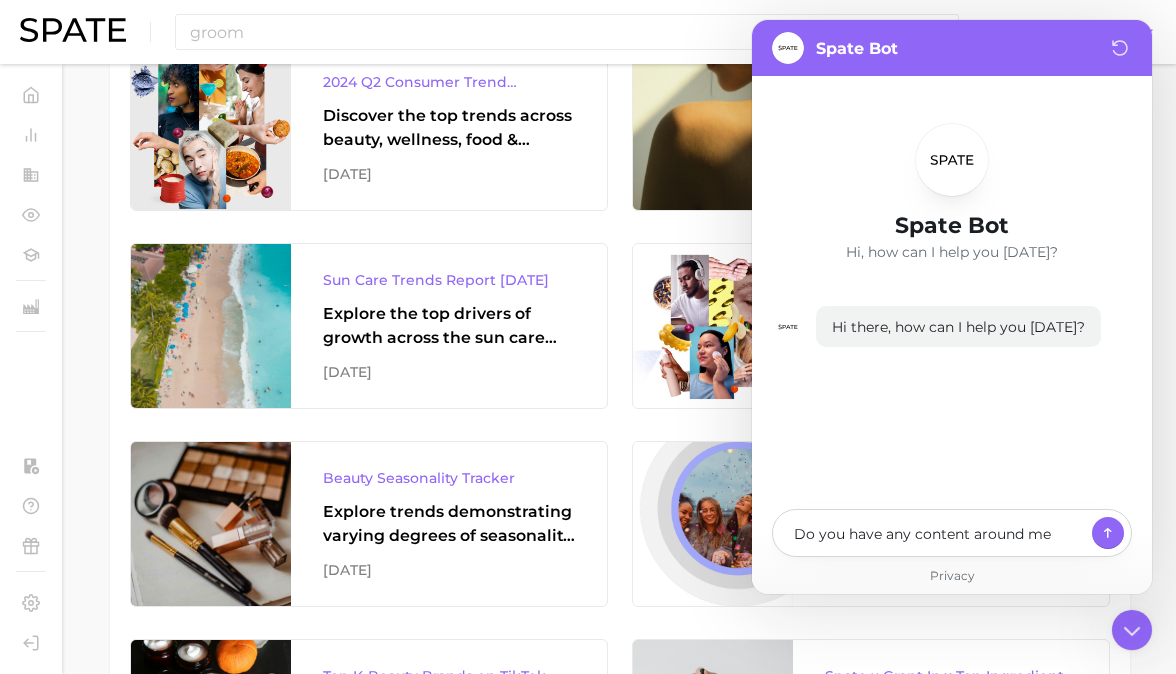 type on "x" 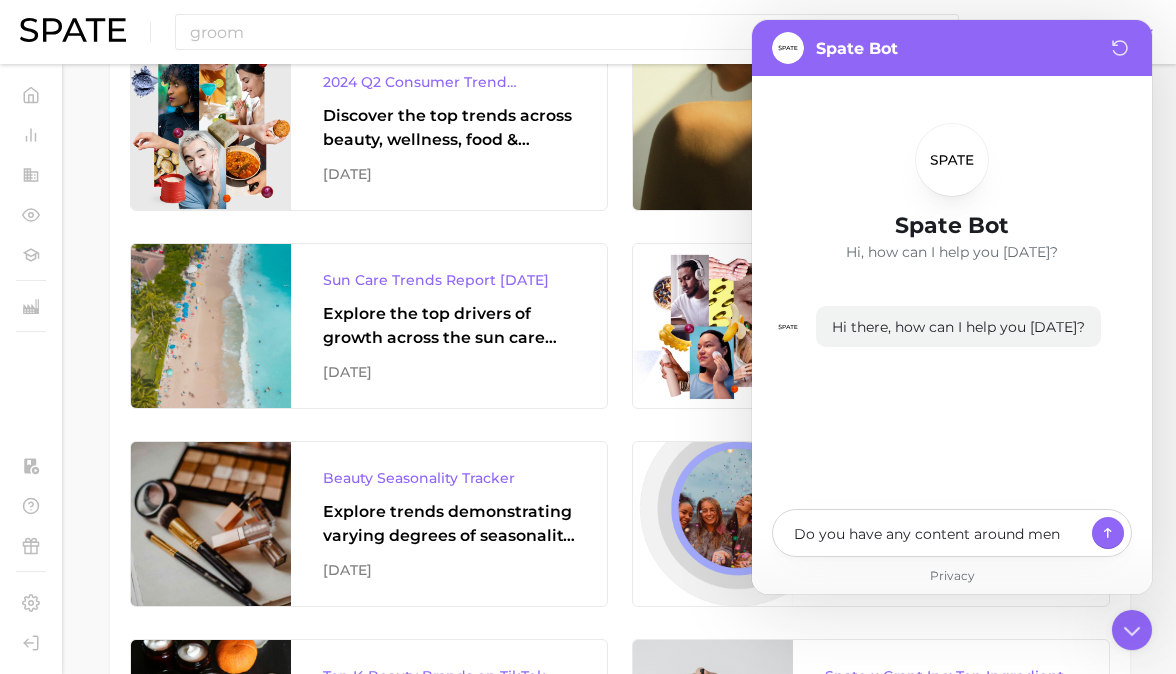 type on "x" 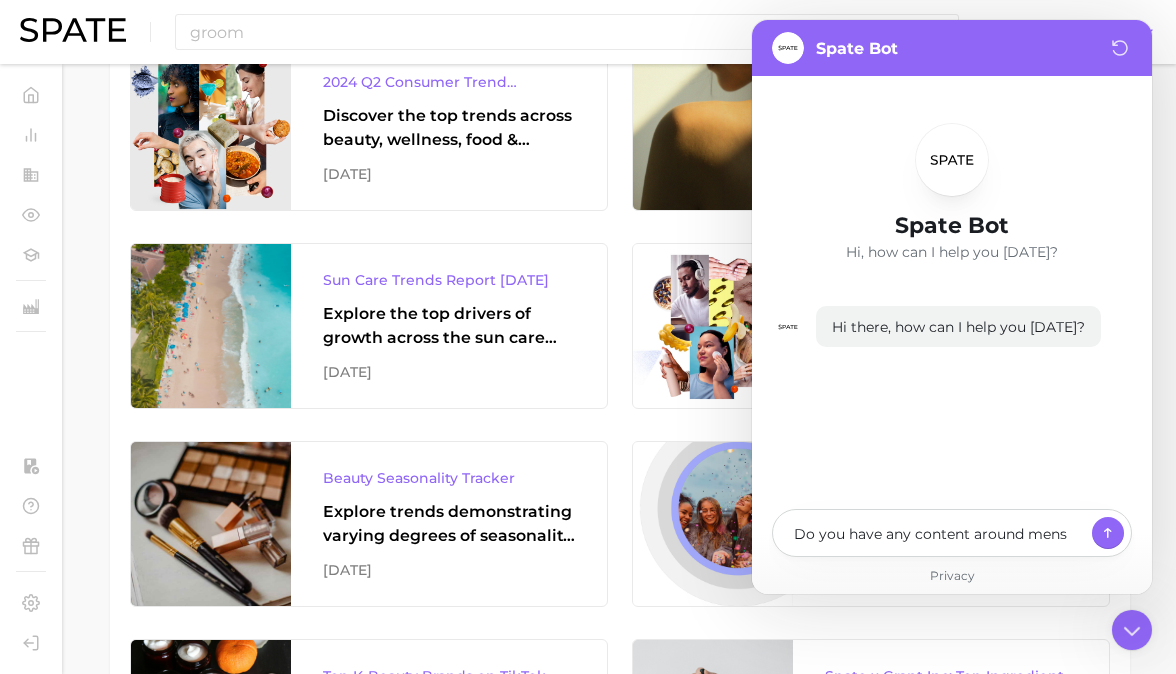 type on "Do you have any content around mens" 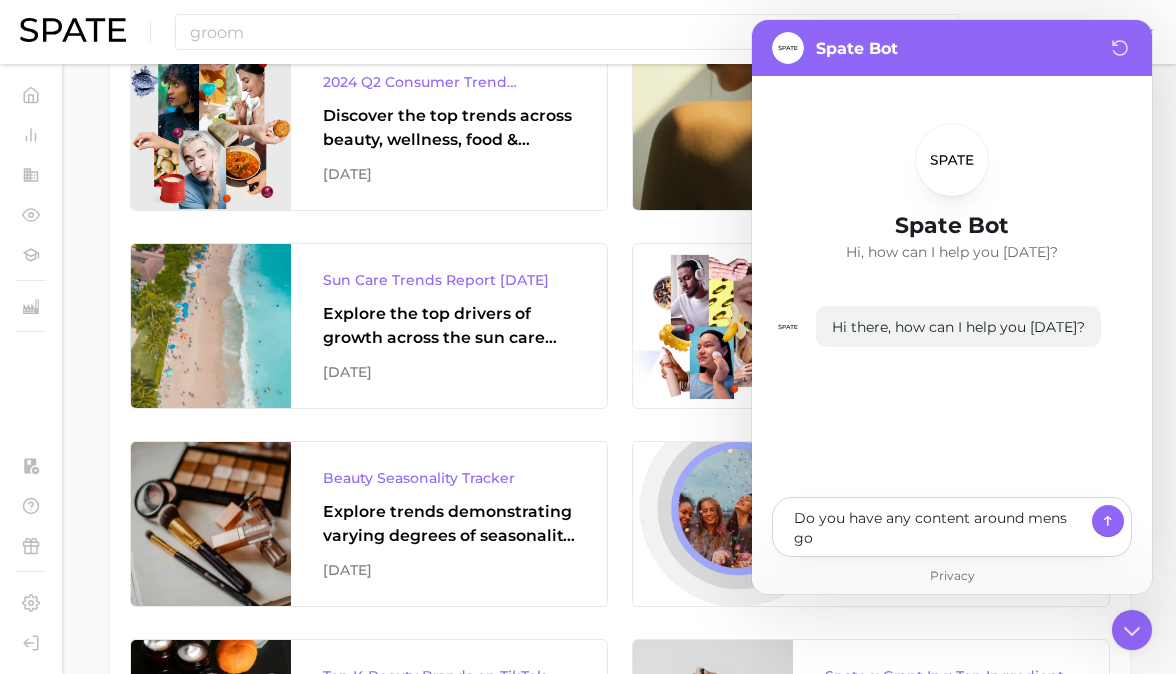 type on "x" 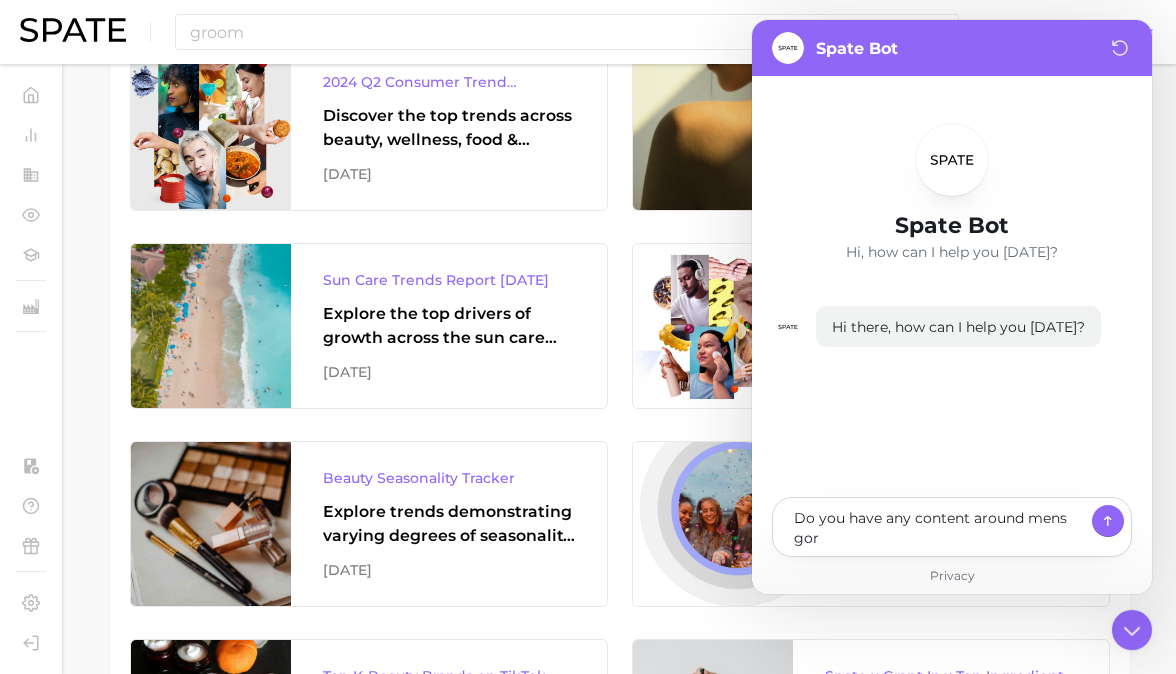 type on "x" 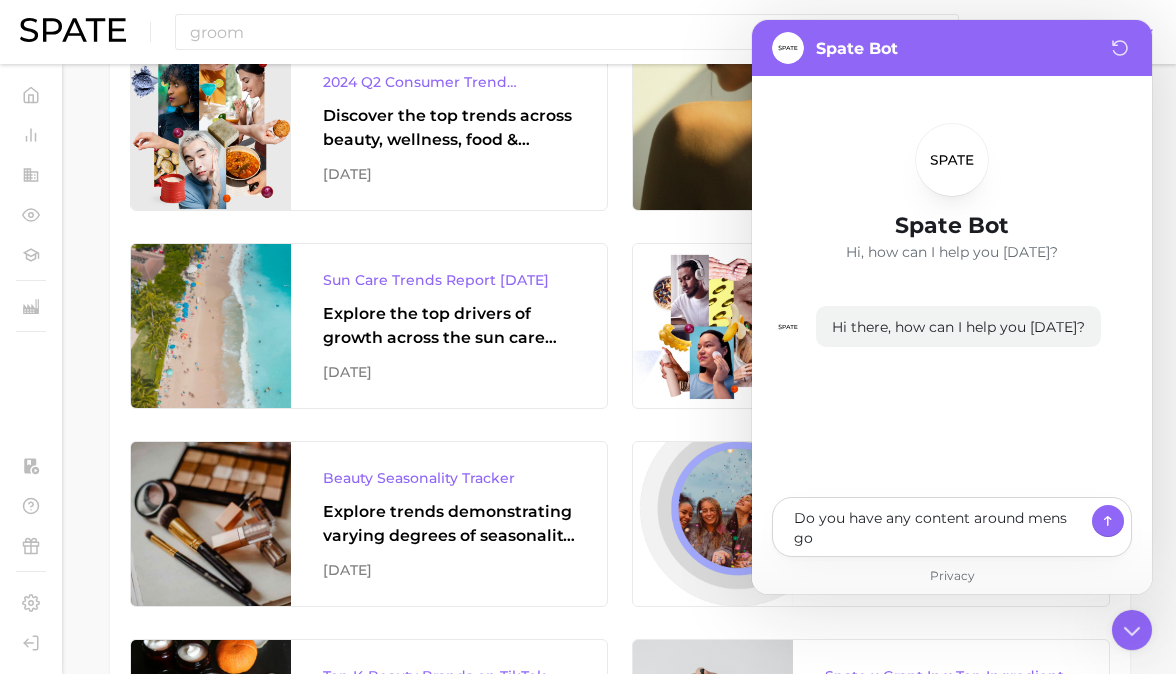 type on "x" 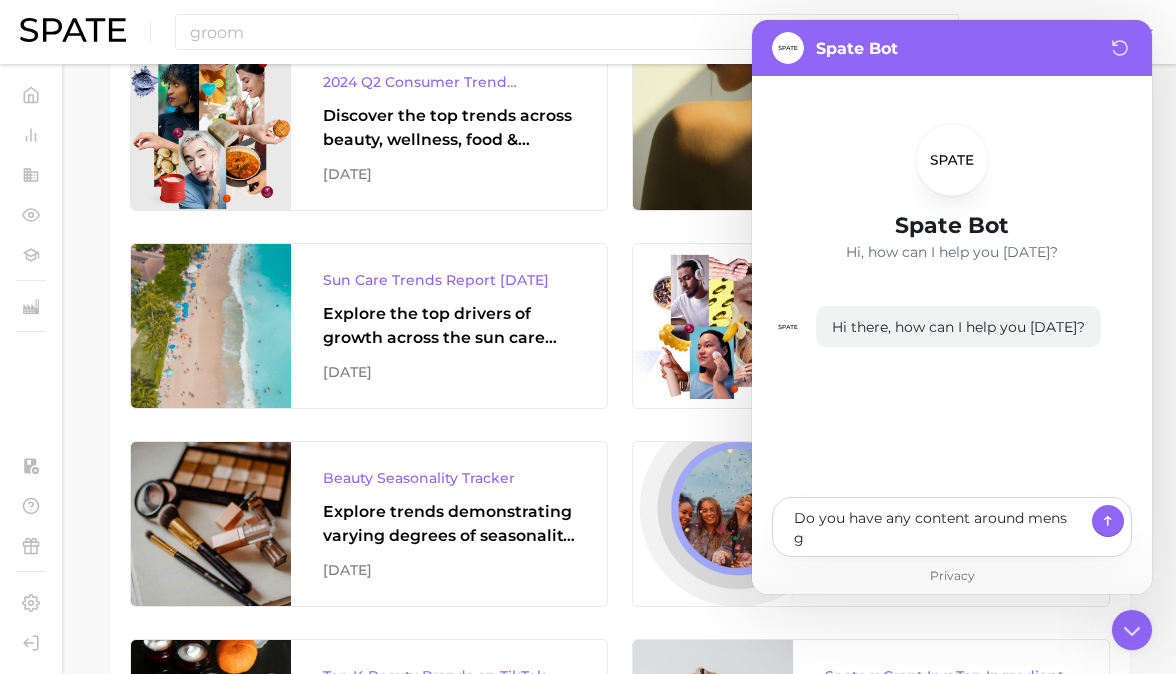type on "x" 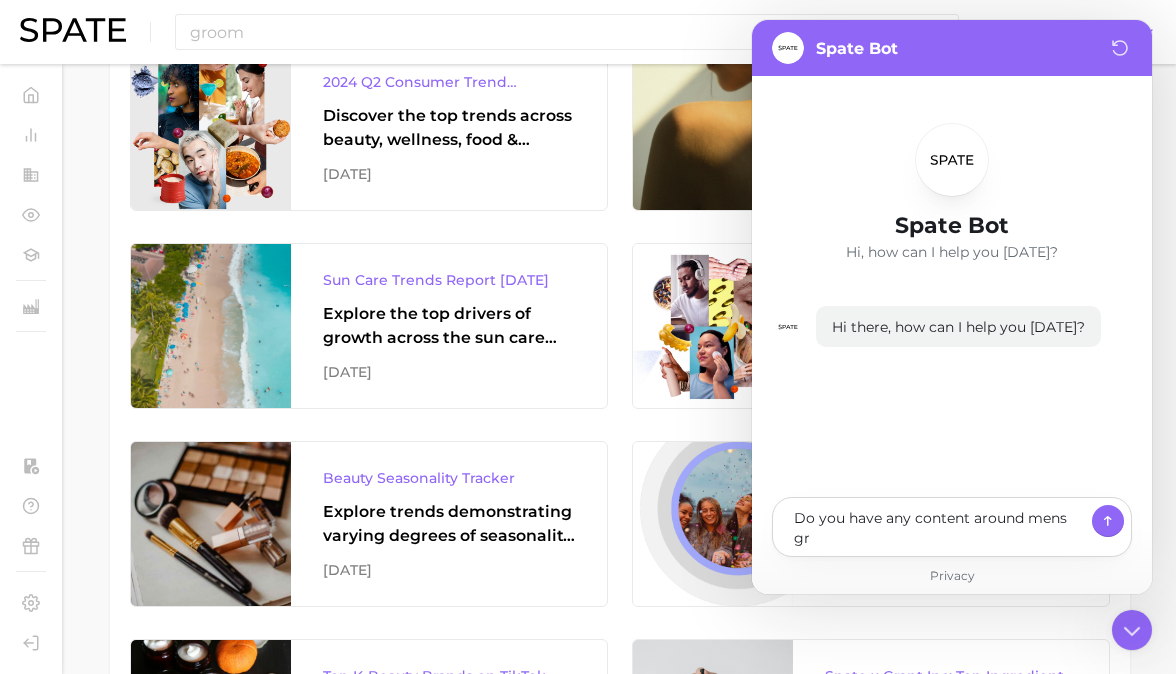 type on "x" 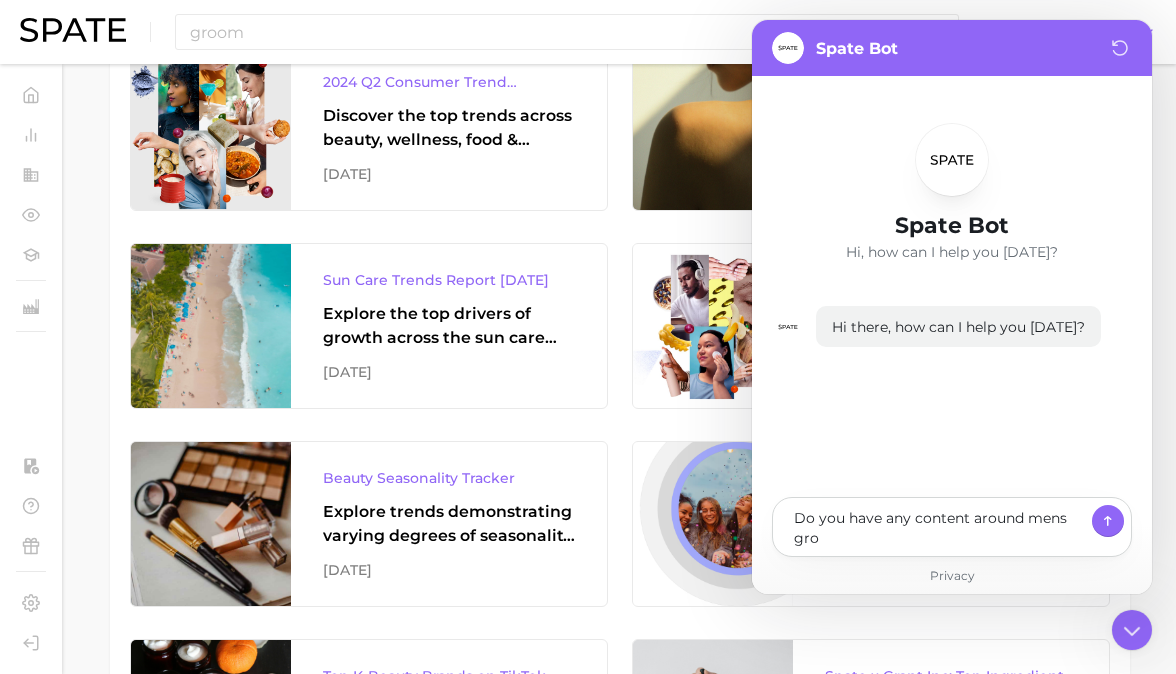 type on "x" 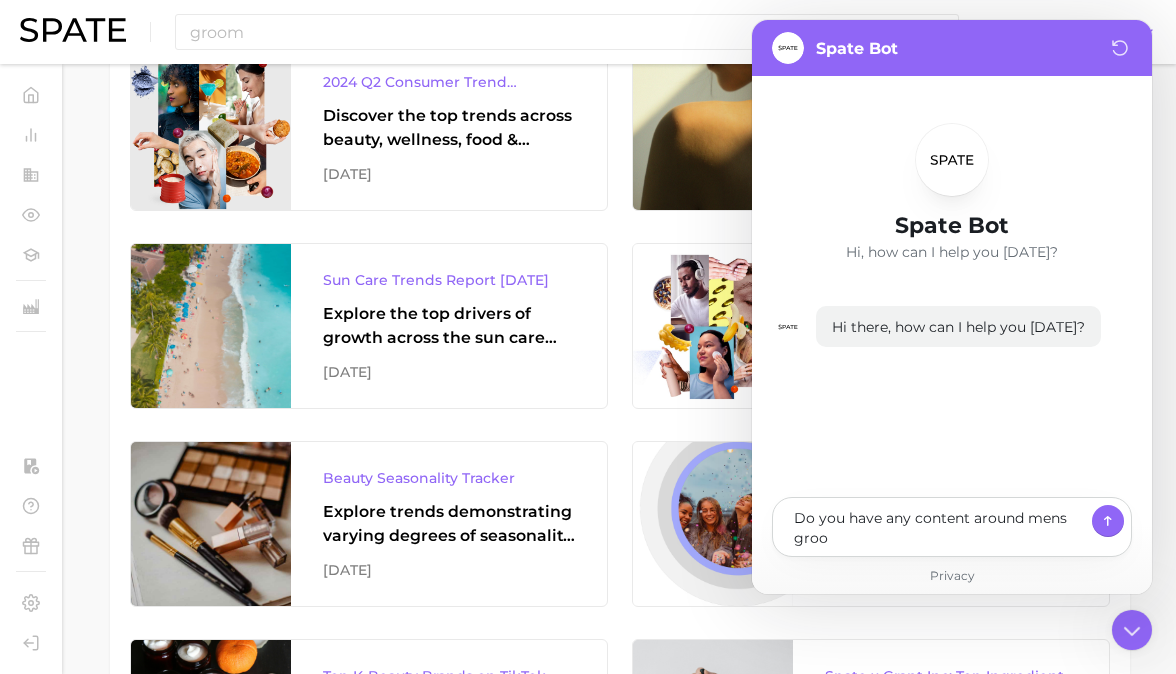 type on "x" 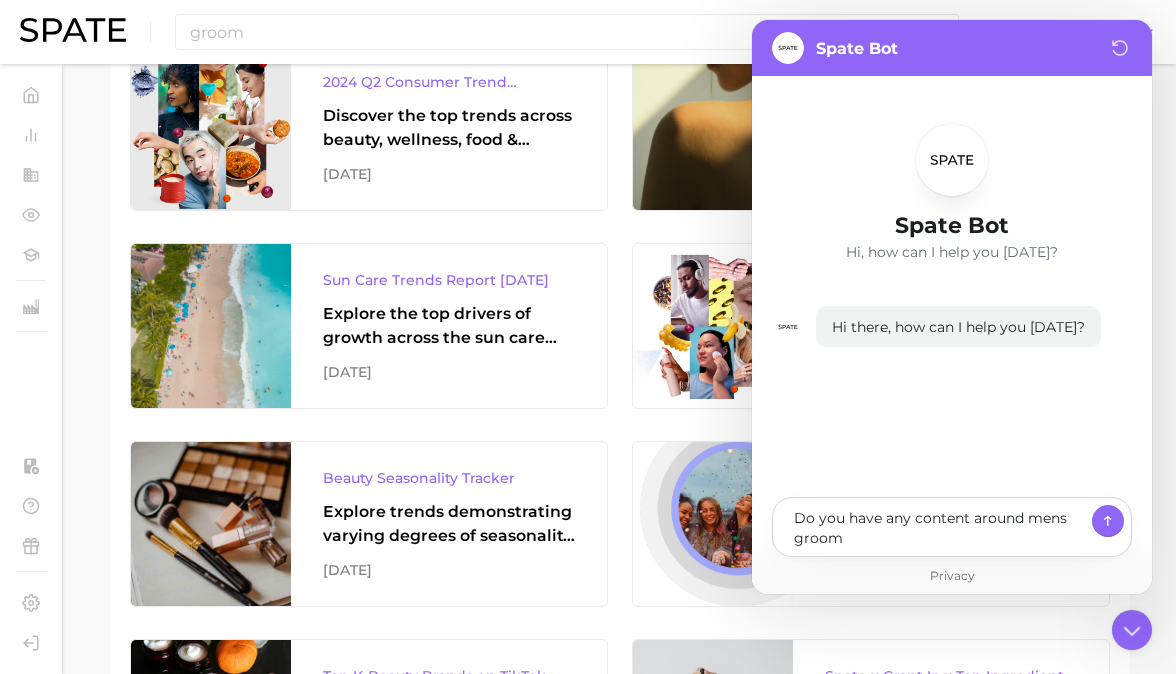 type on "x" 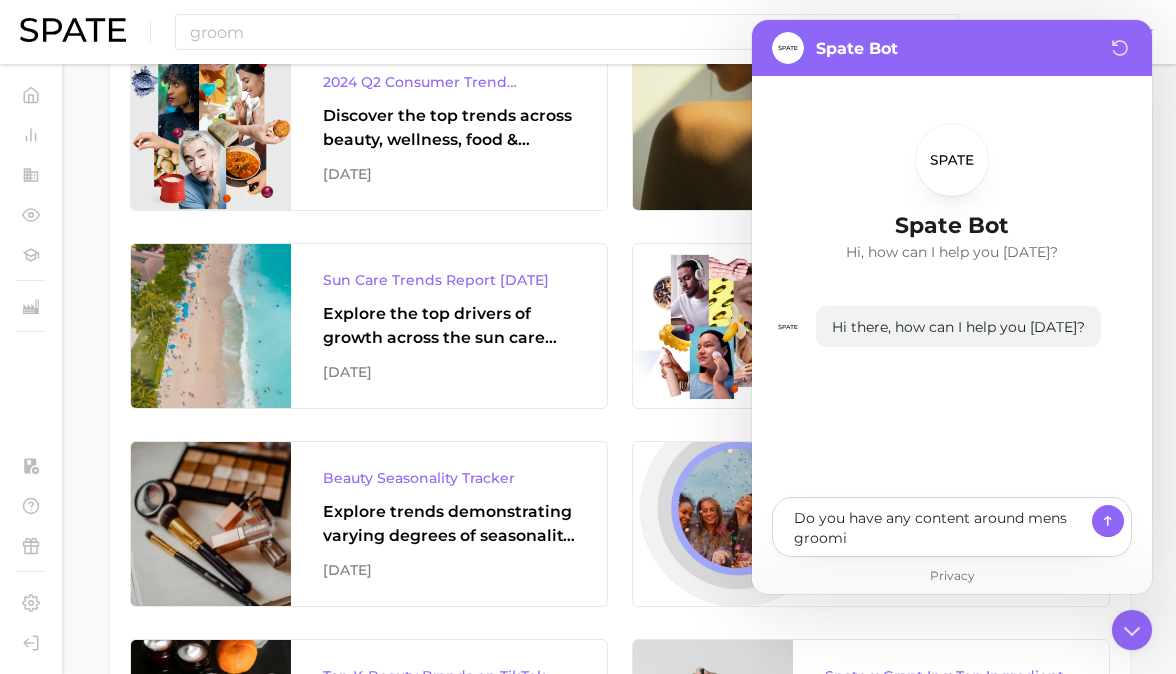 type on "x" 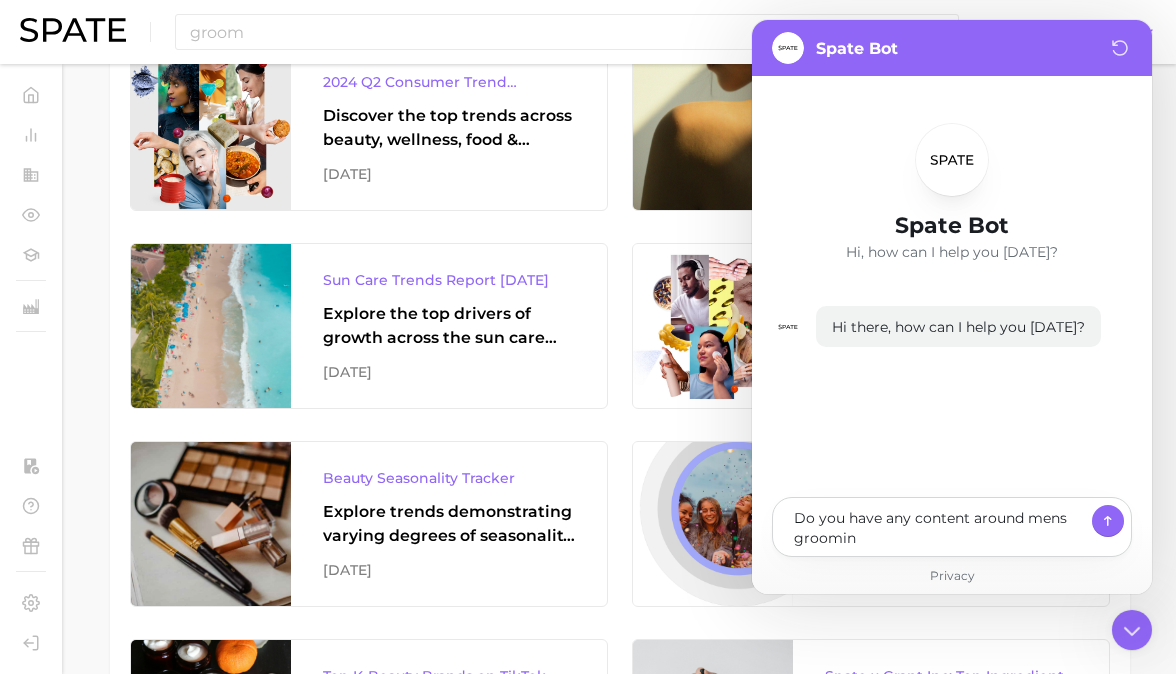 type on "x" 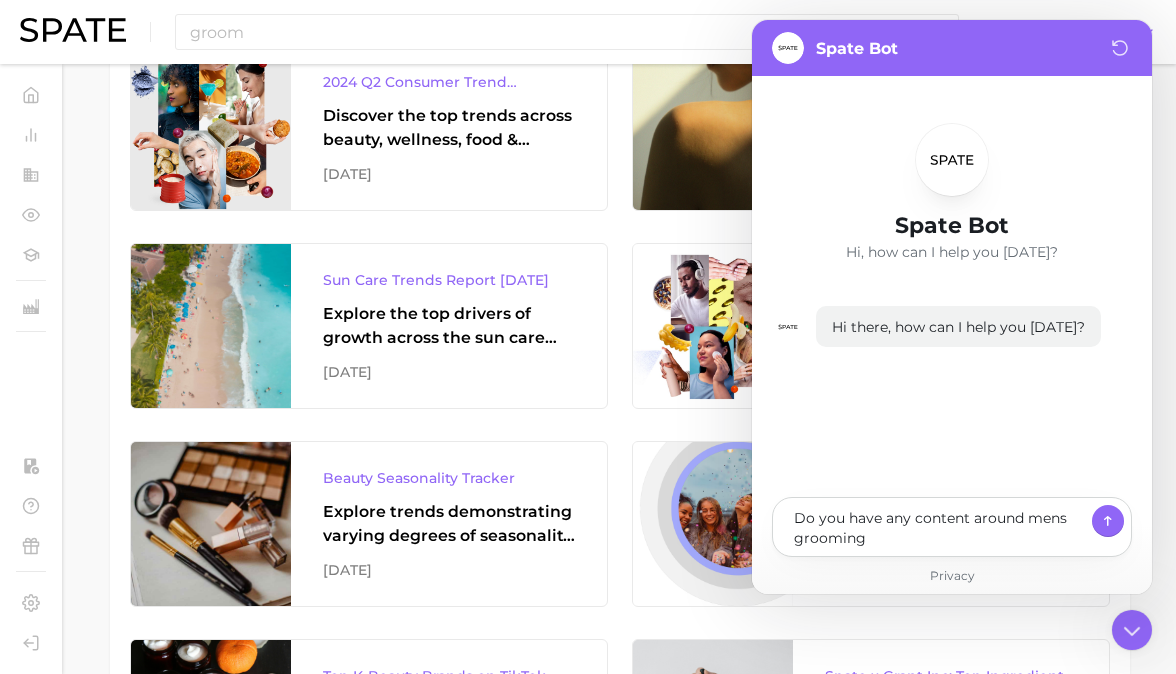 type on "x" 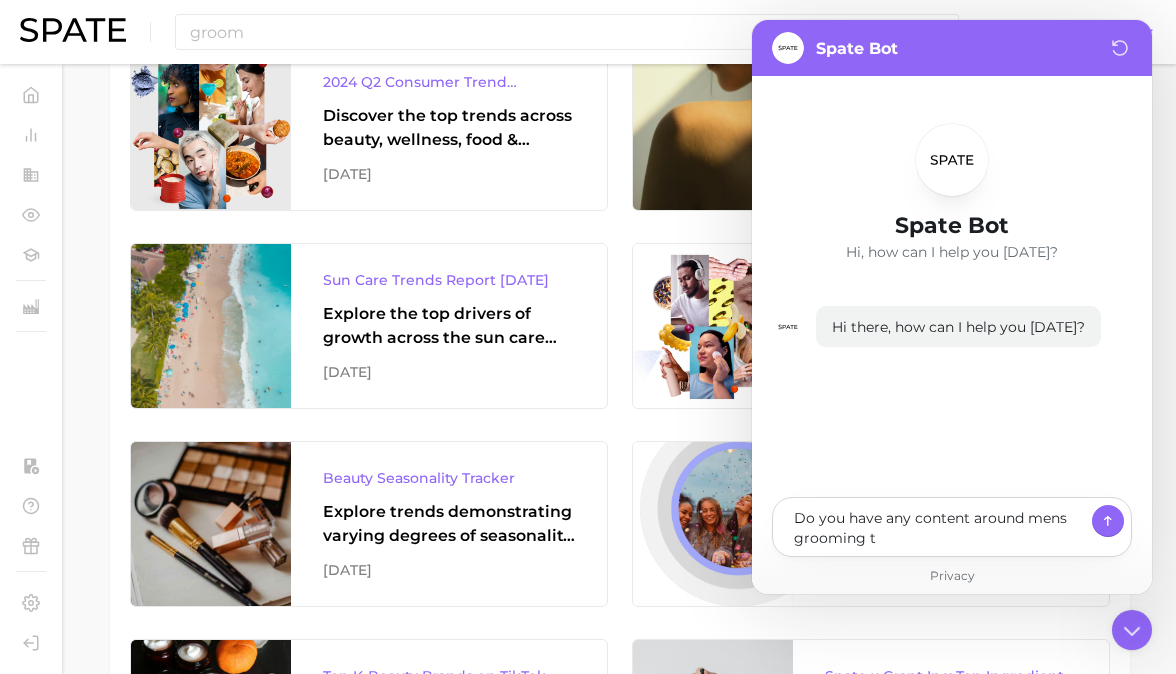 type on "x" 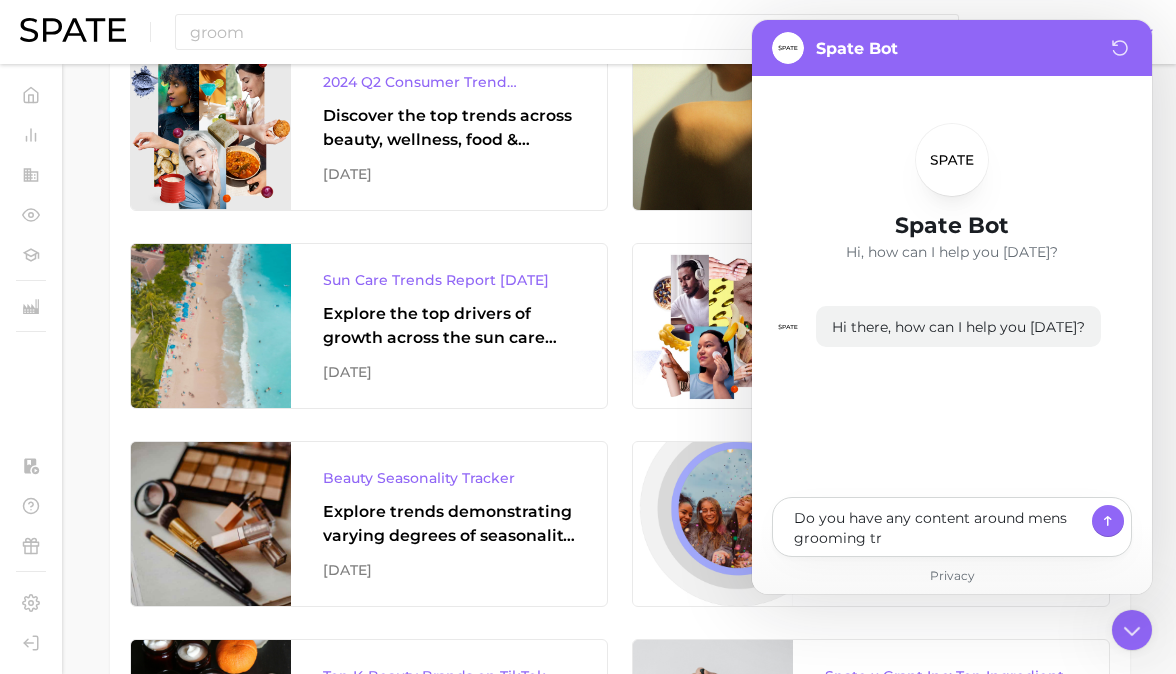 type on "x" 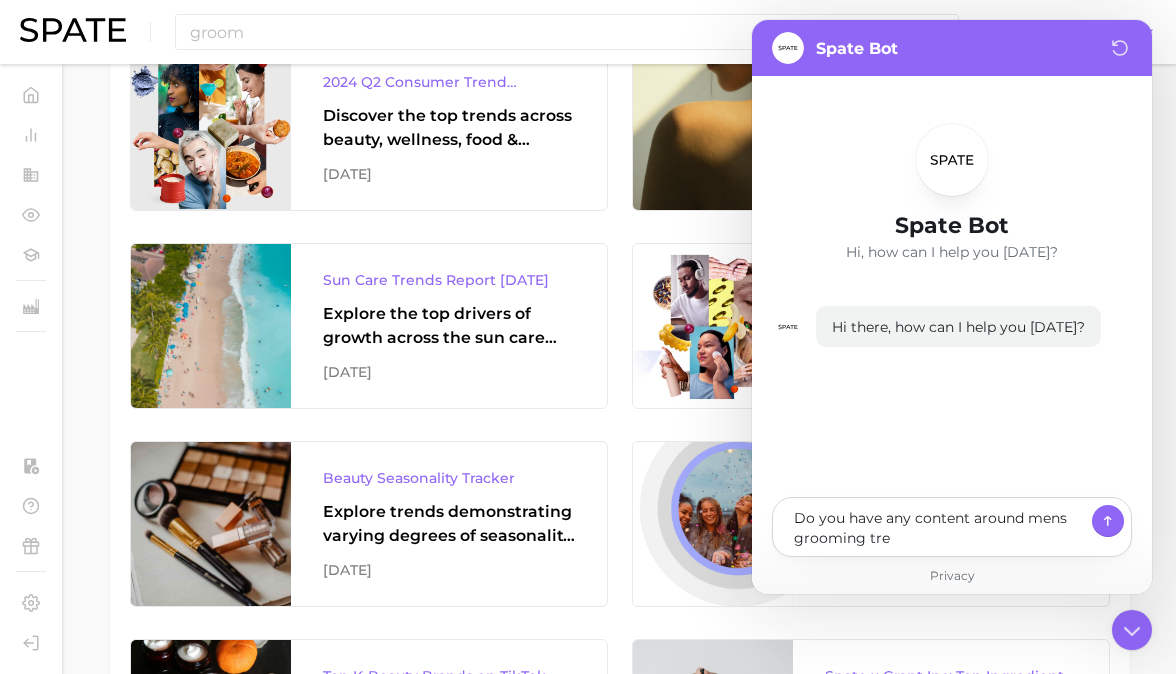 type on "Do you have any content around mens grooming tren" 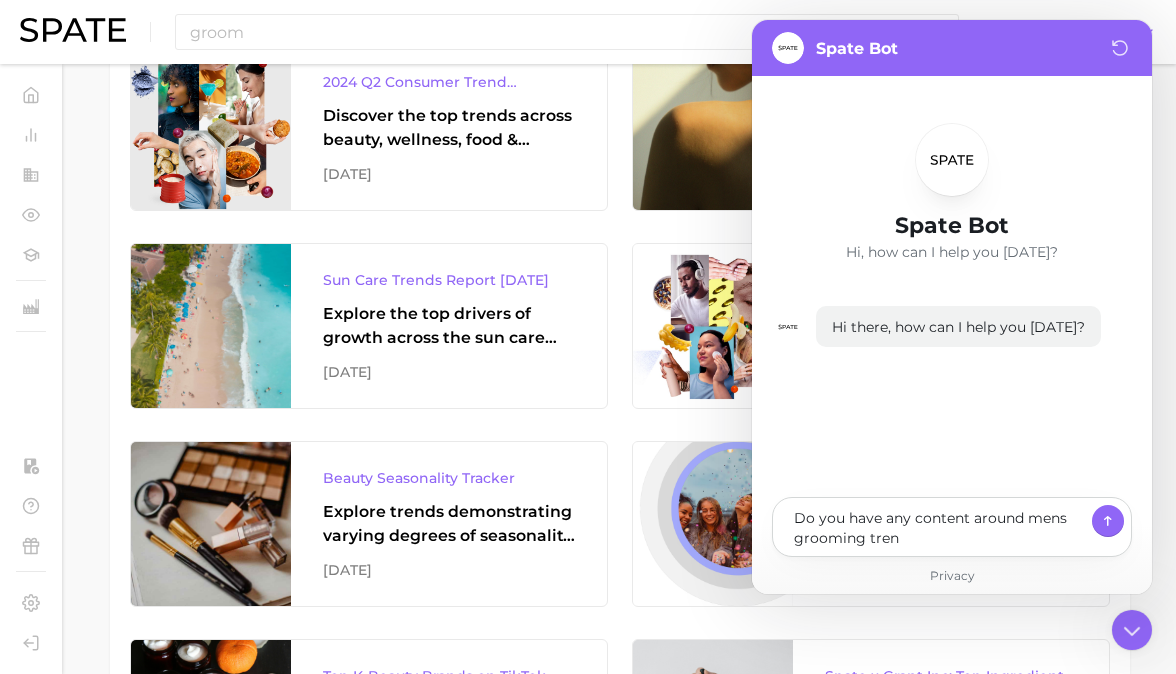 type on "x" 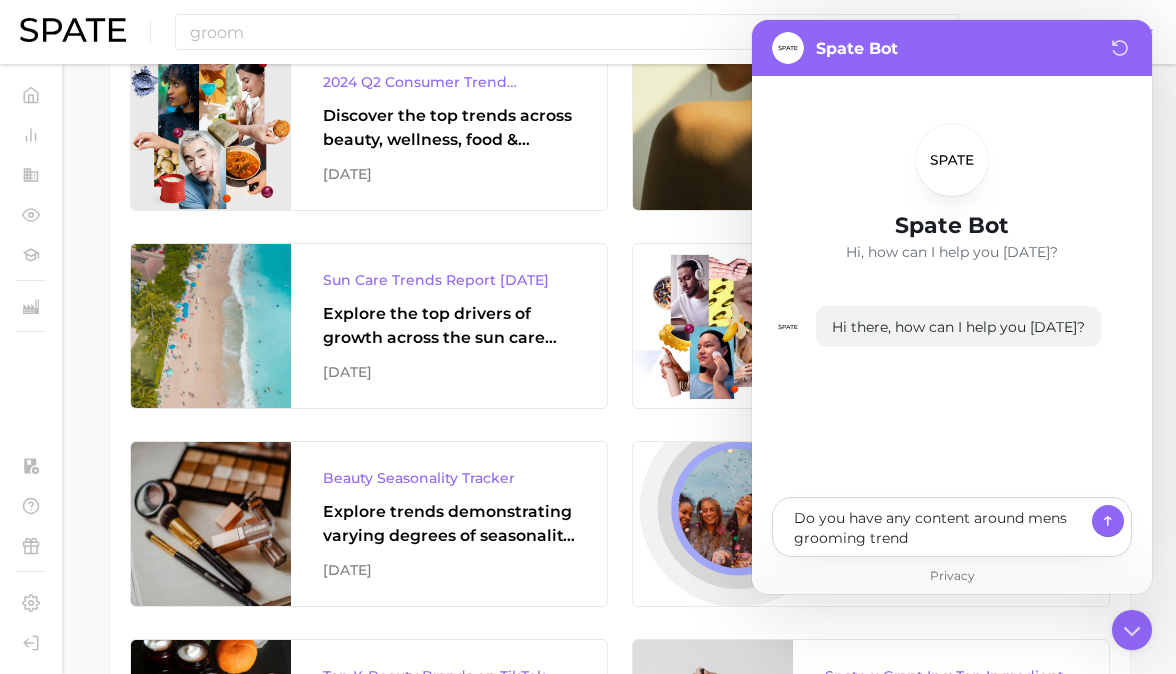 type on "x" 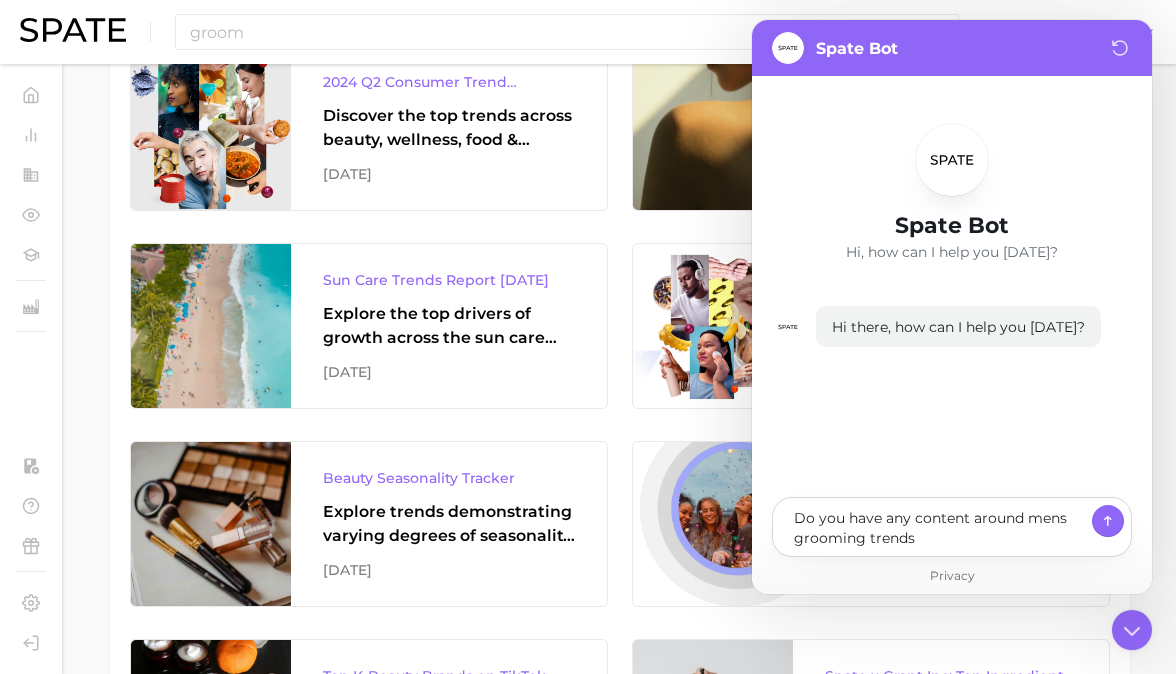 type on "x" 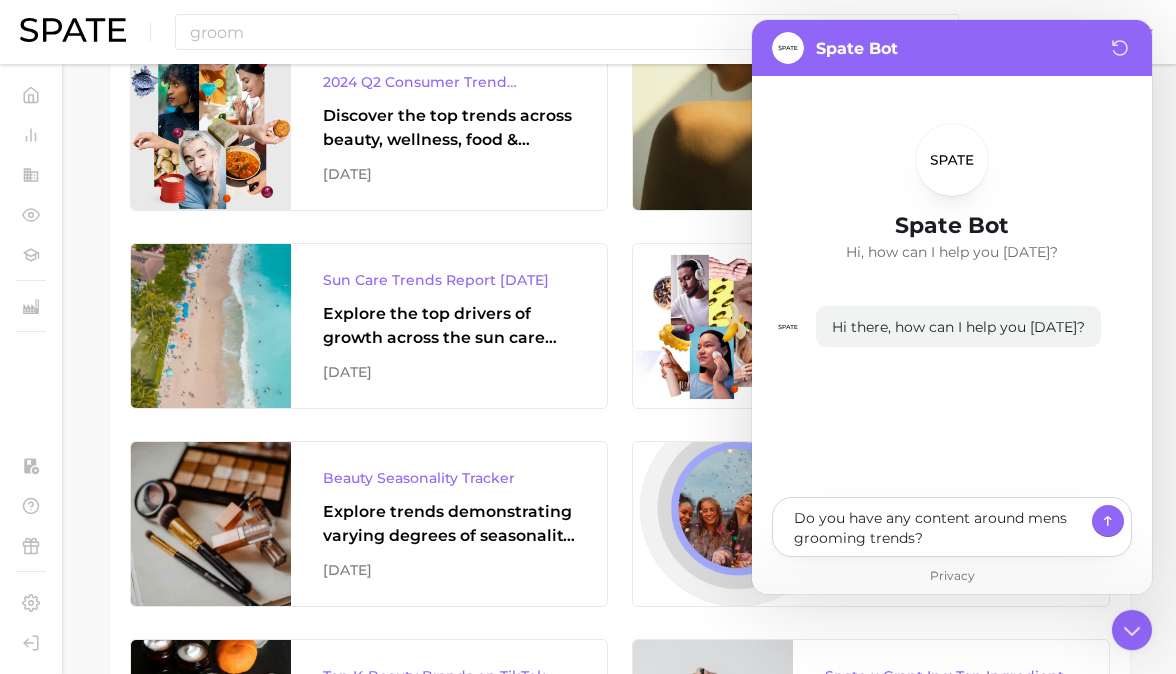 type 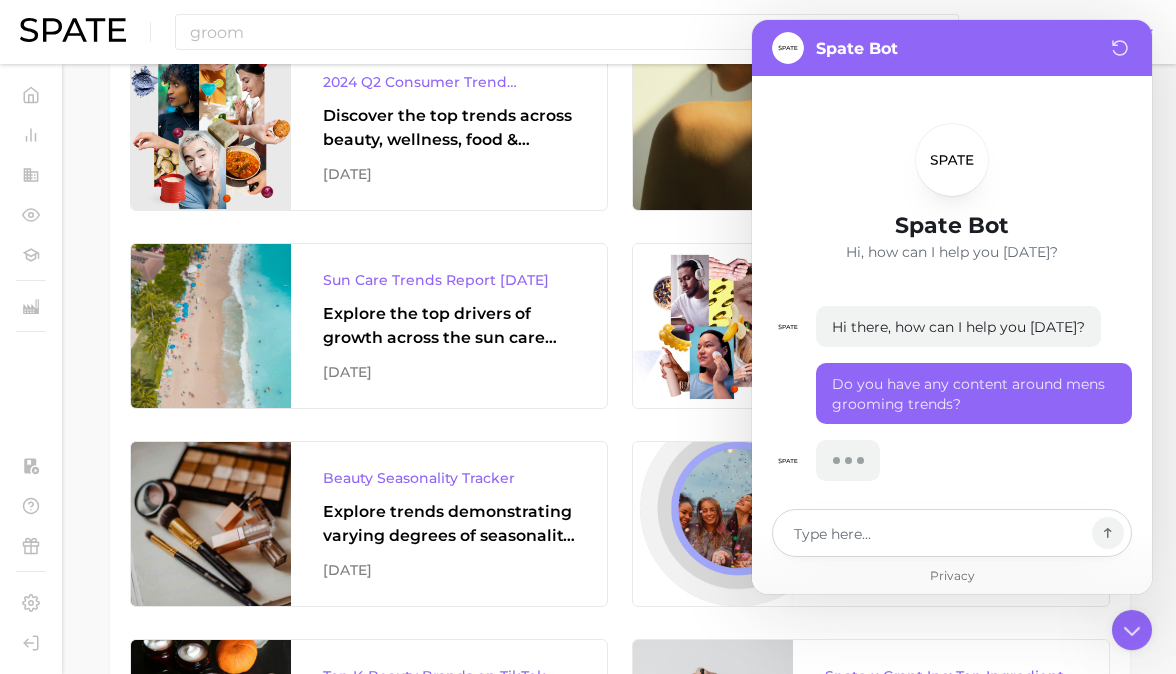 scroll, scrollTop: 8, scrollLeft: 0, axis: vertical 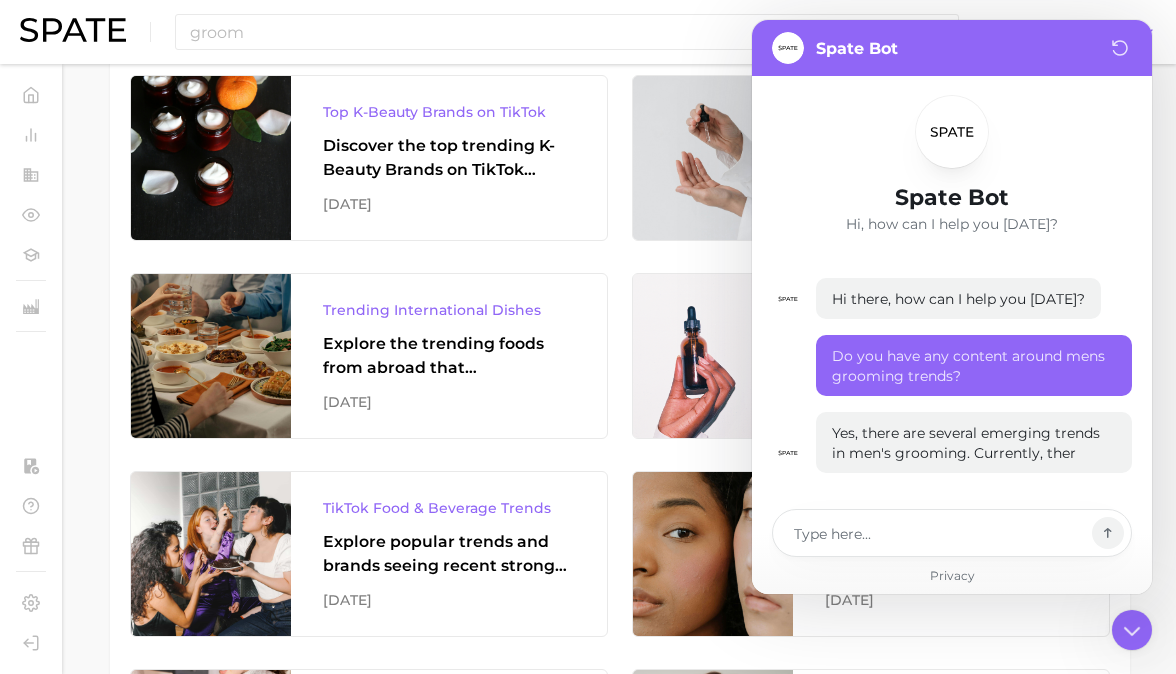 type on "x" 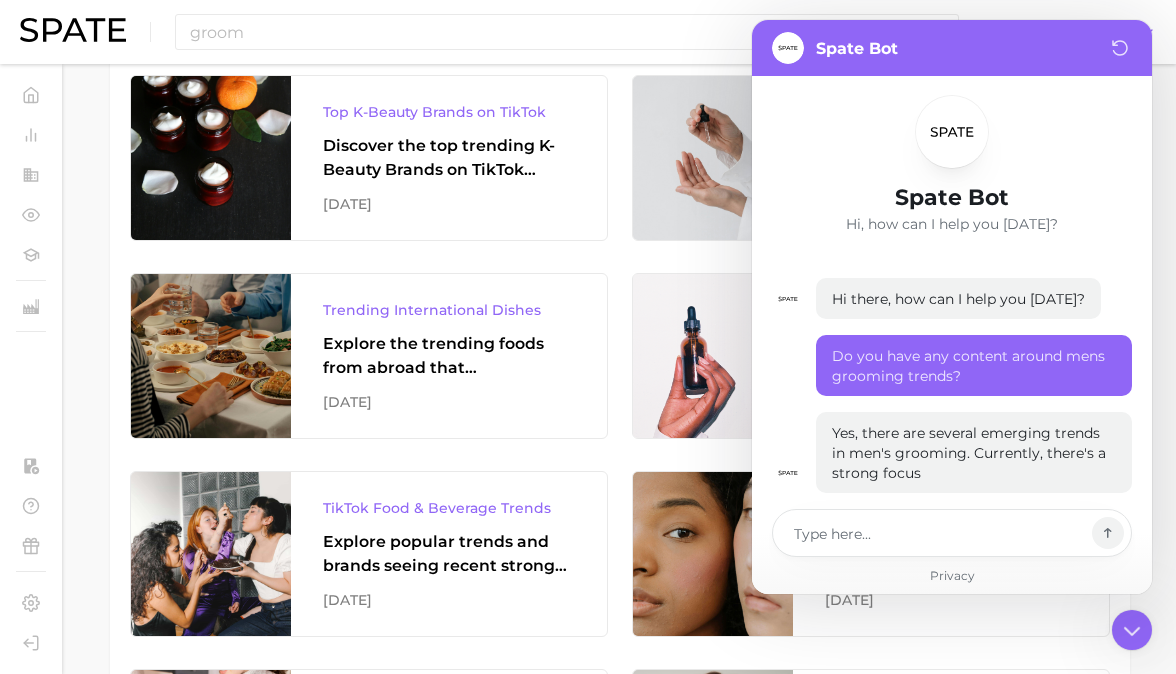 scroll, scrollTop: 3334, scrollLeft: 0, axis: vertical 